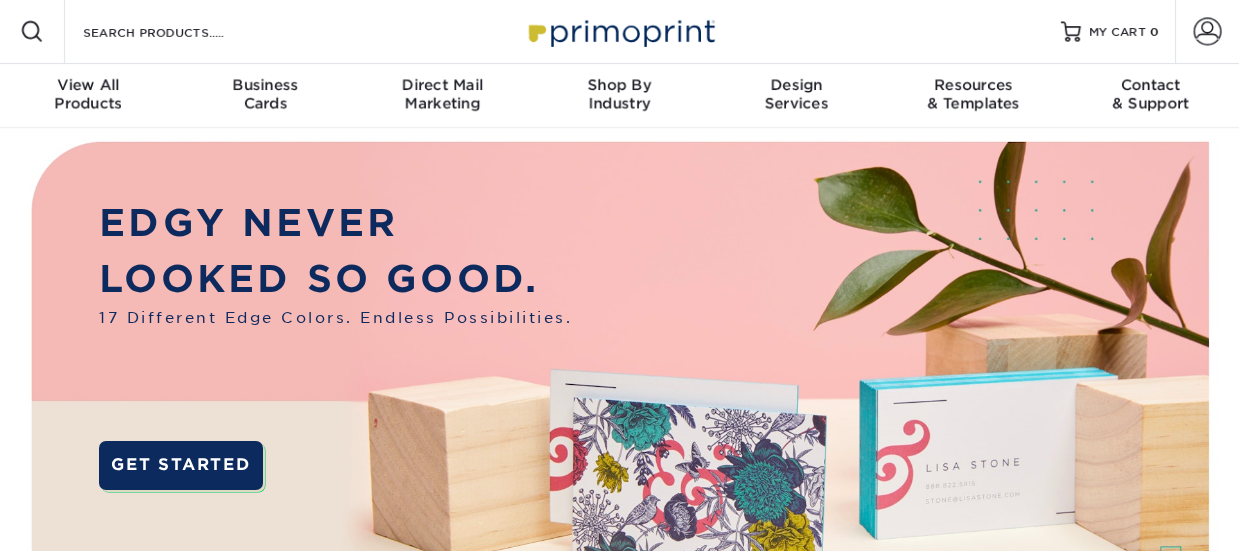 scroll, scrollTop: 0, scrollLeft: 0, axis: both 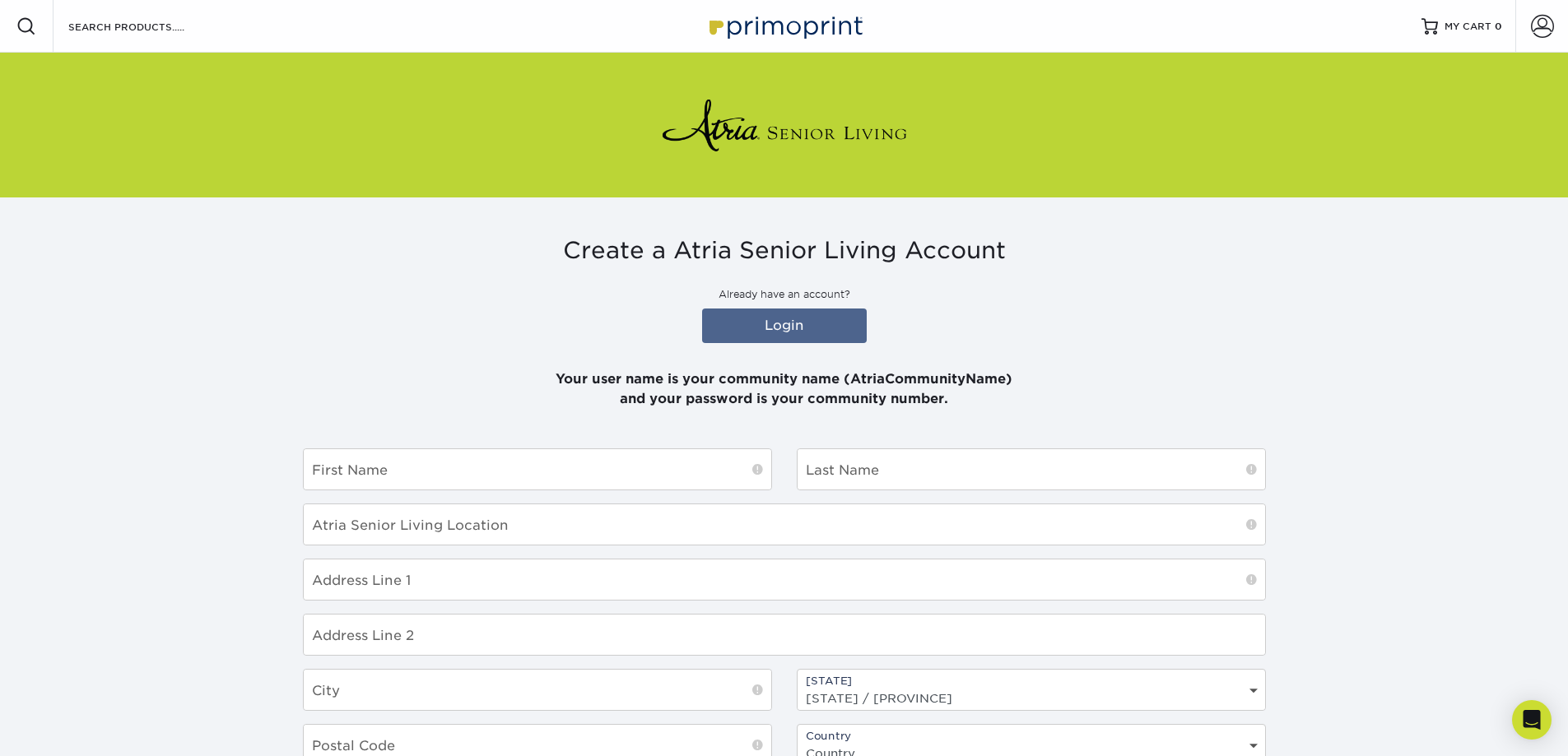 type on "[EMAIL]" 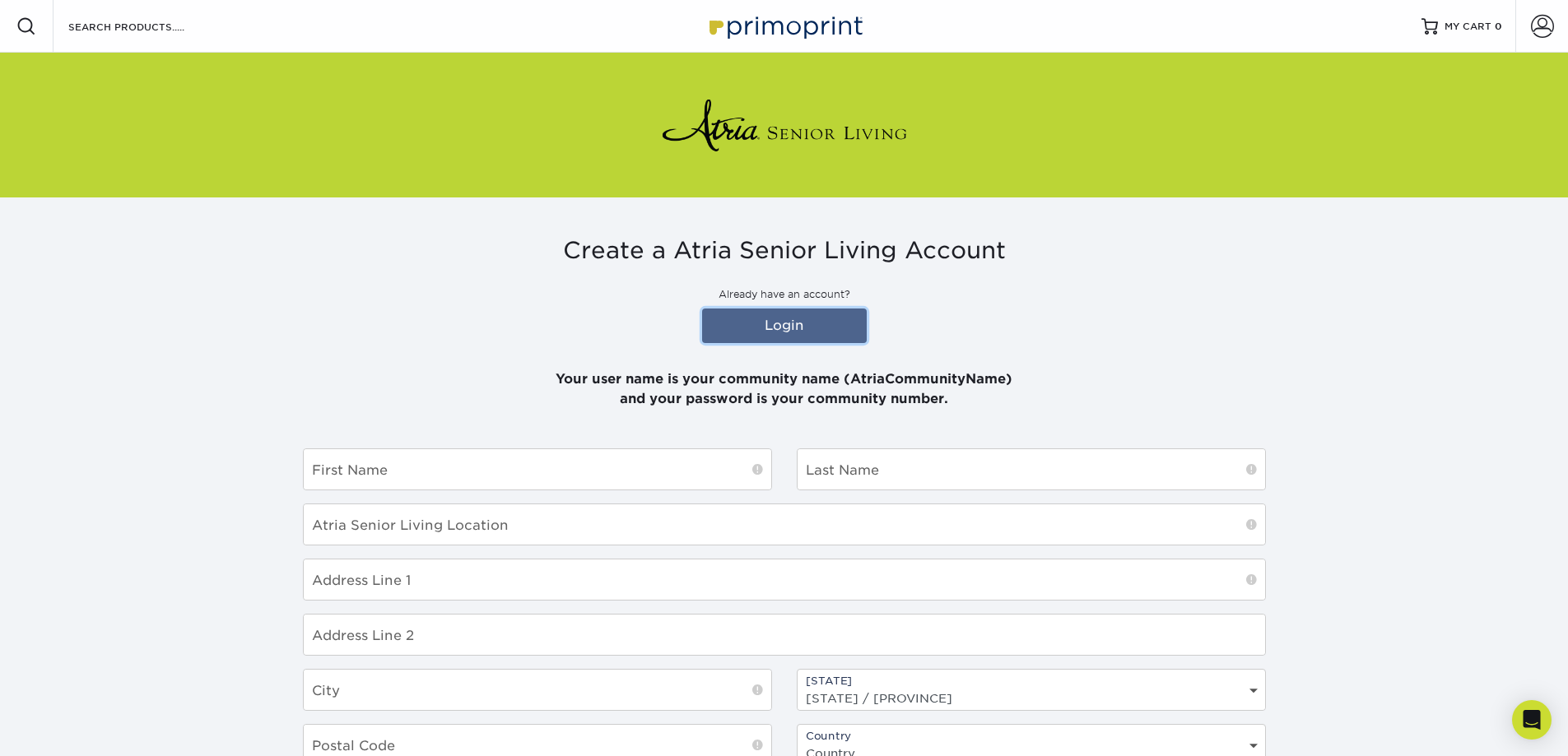 click on "Login" at bounding box center [784, 326] 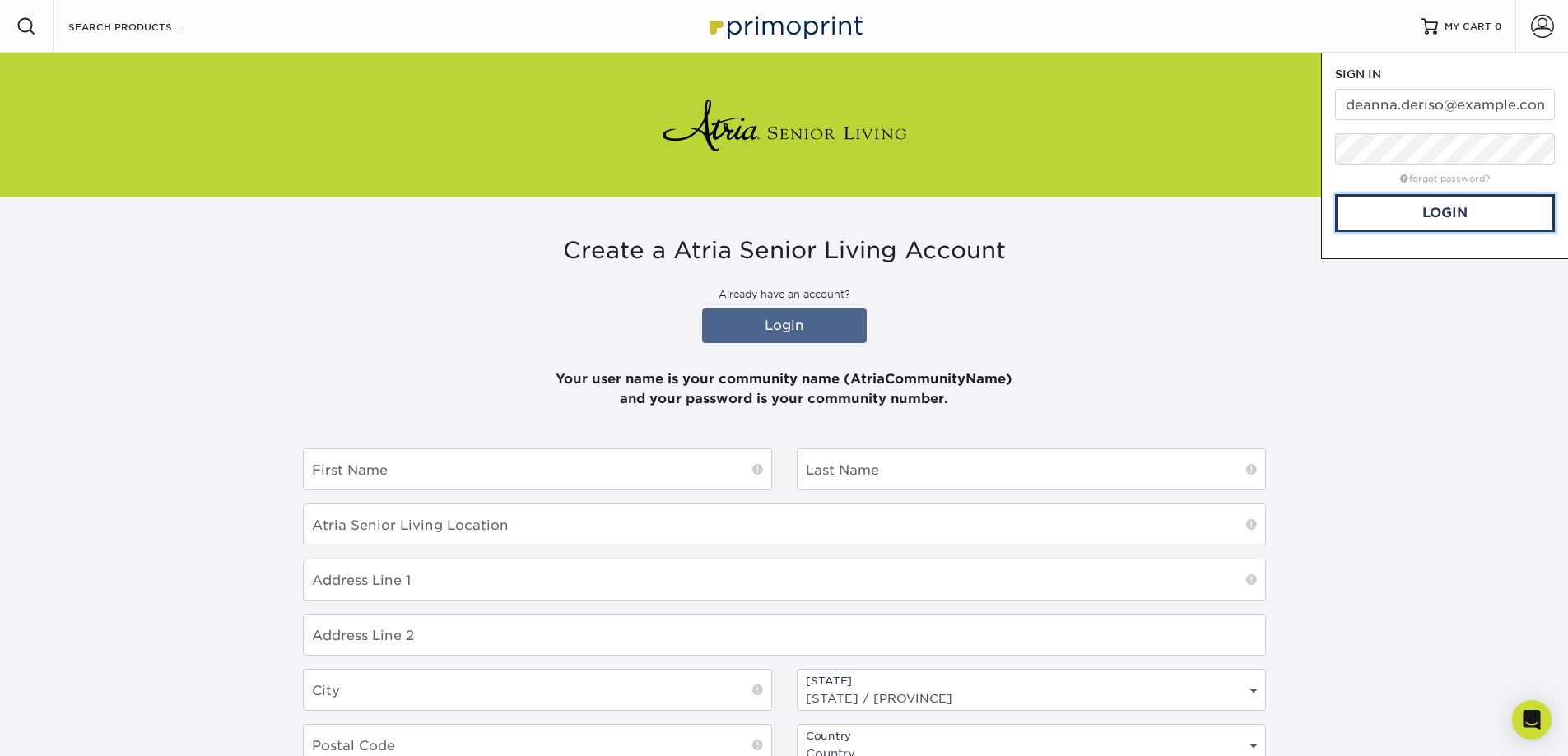 click on "Login" at bounding box center (1445, 213) 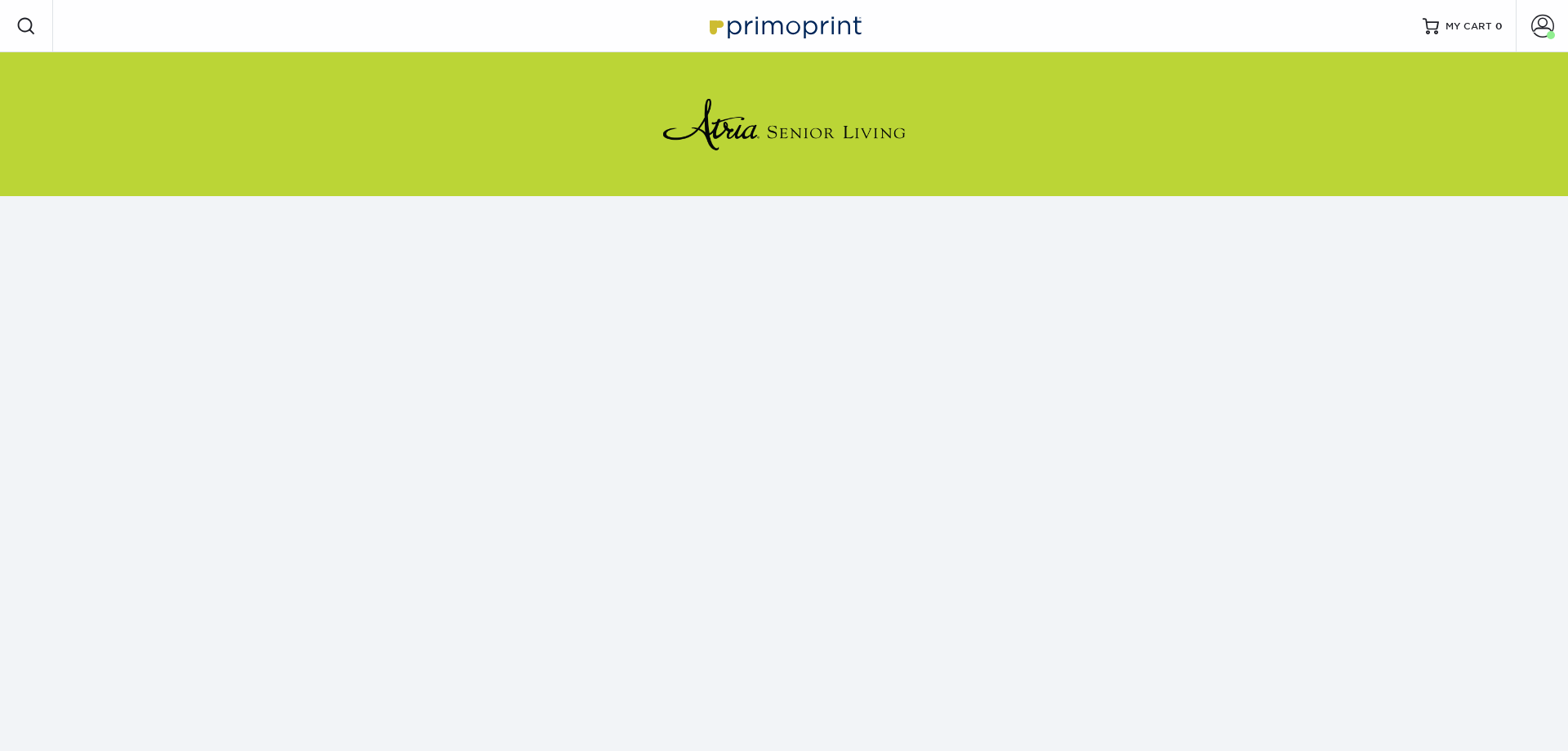scroll, scrollTop: 0, scrollLeft: 0, axis: both 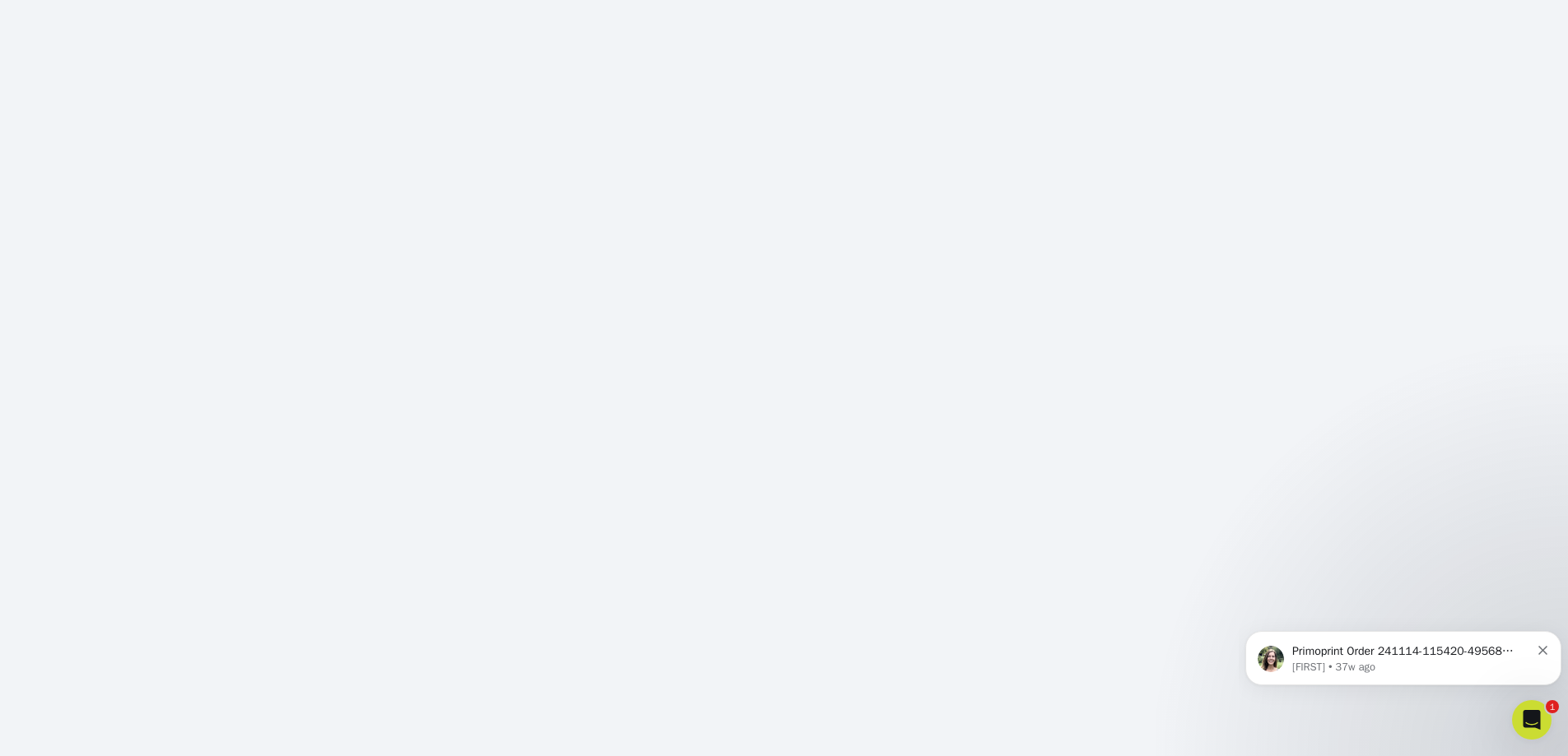 click on "Primoprint Order 241114-115420-49568  Hello!   Thank you for placing your print order with us.   For your first order, I wanted to send you a quick message to let you know that I have personally inspected your files. Everything looks good to go, and your order is now in our production queue. For all future orders, we will only send you a message if we have any concerns about your order or files.   At this time, no changes to your files are possible. If you need to make changes to your shipping method or have other questions for us, please don't hesitate to reach out.    You may track the progress of your order in your account under Active Orders: https://www.primoprint.com/account?tab=active. Once your order has shipped, we will send you tracking information via email. You will receive a copy of this message by email" at bounding box center [1411, 652] 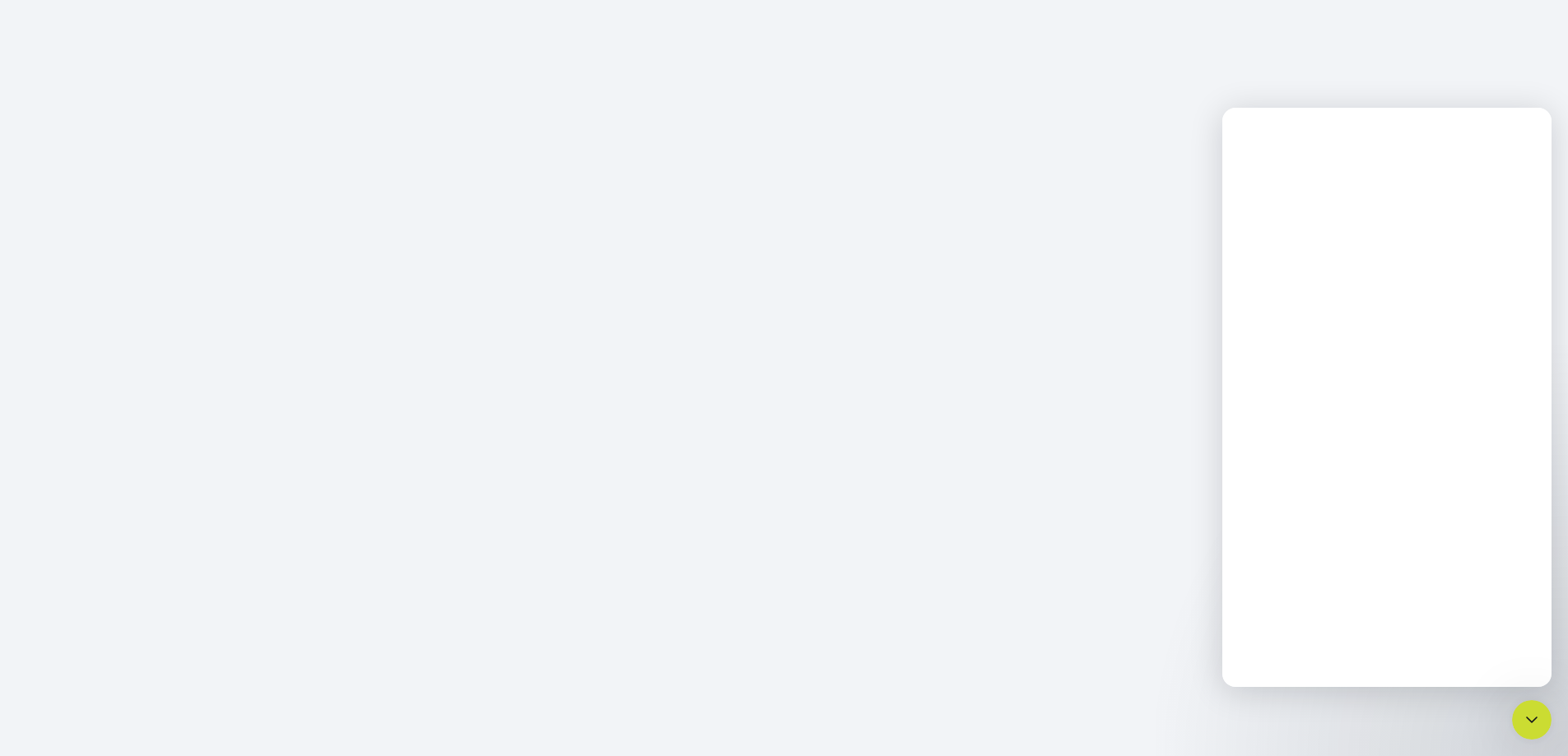scroll, scrollTop: 0, scrollLeft: 0, axis: both 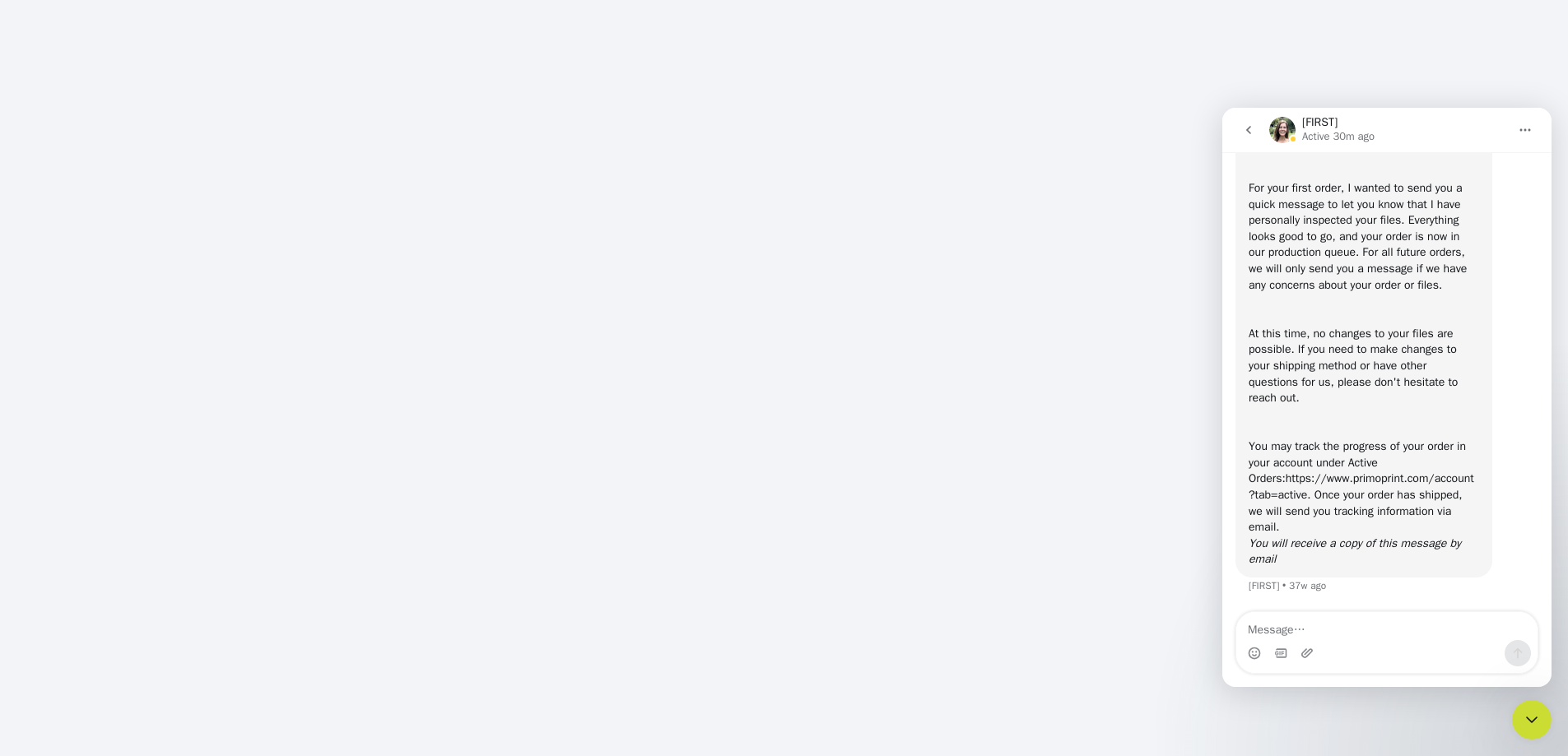 click on "https://www.primoprint.com/account?tab=active" at bounding box center (1361, 486) 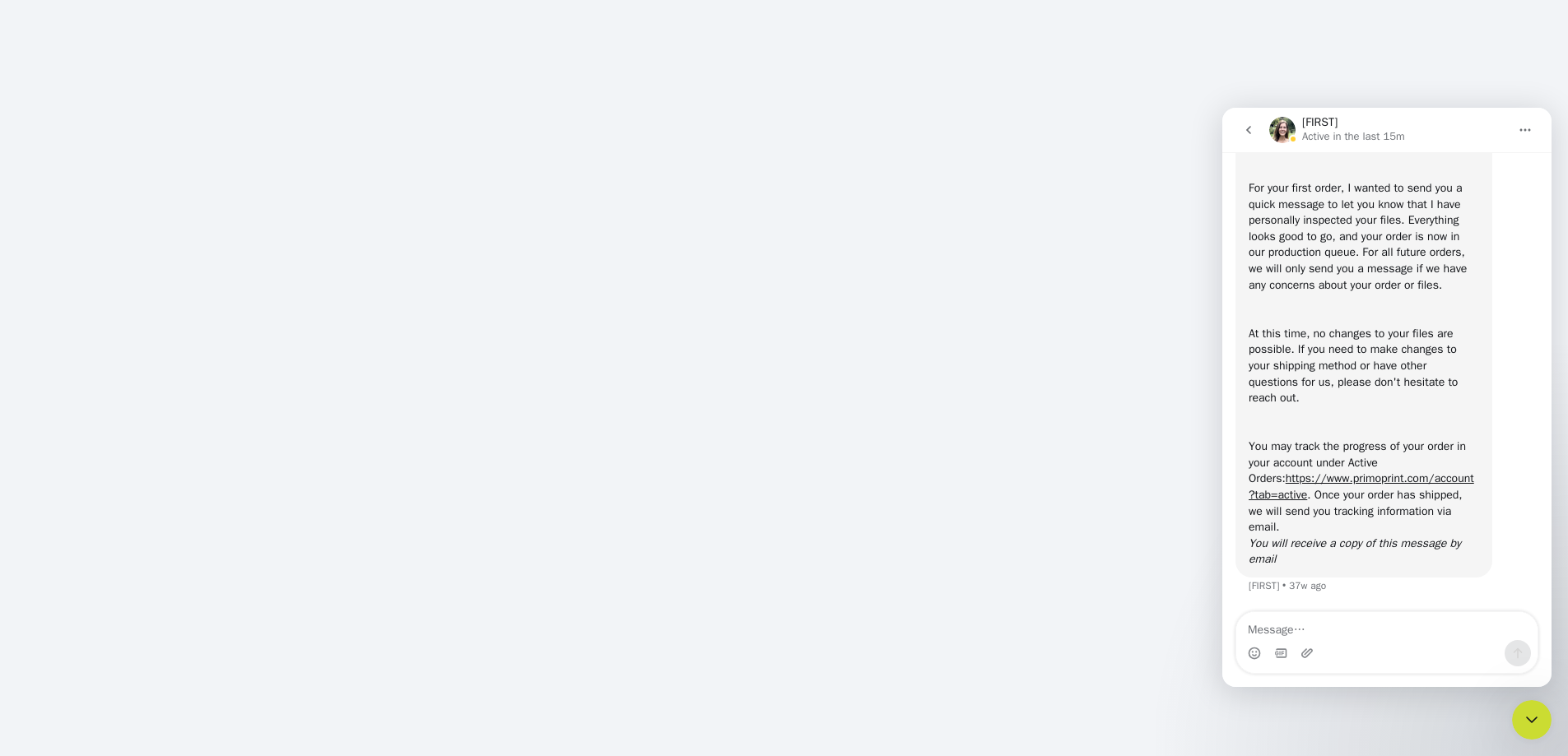 scroll, scrollTop: 0, scrollLeft: 0, axis: both 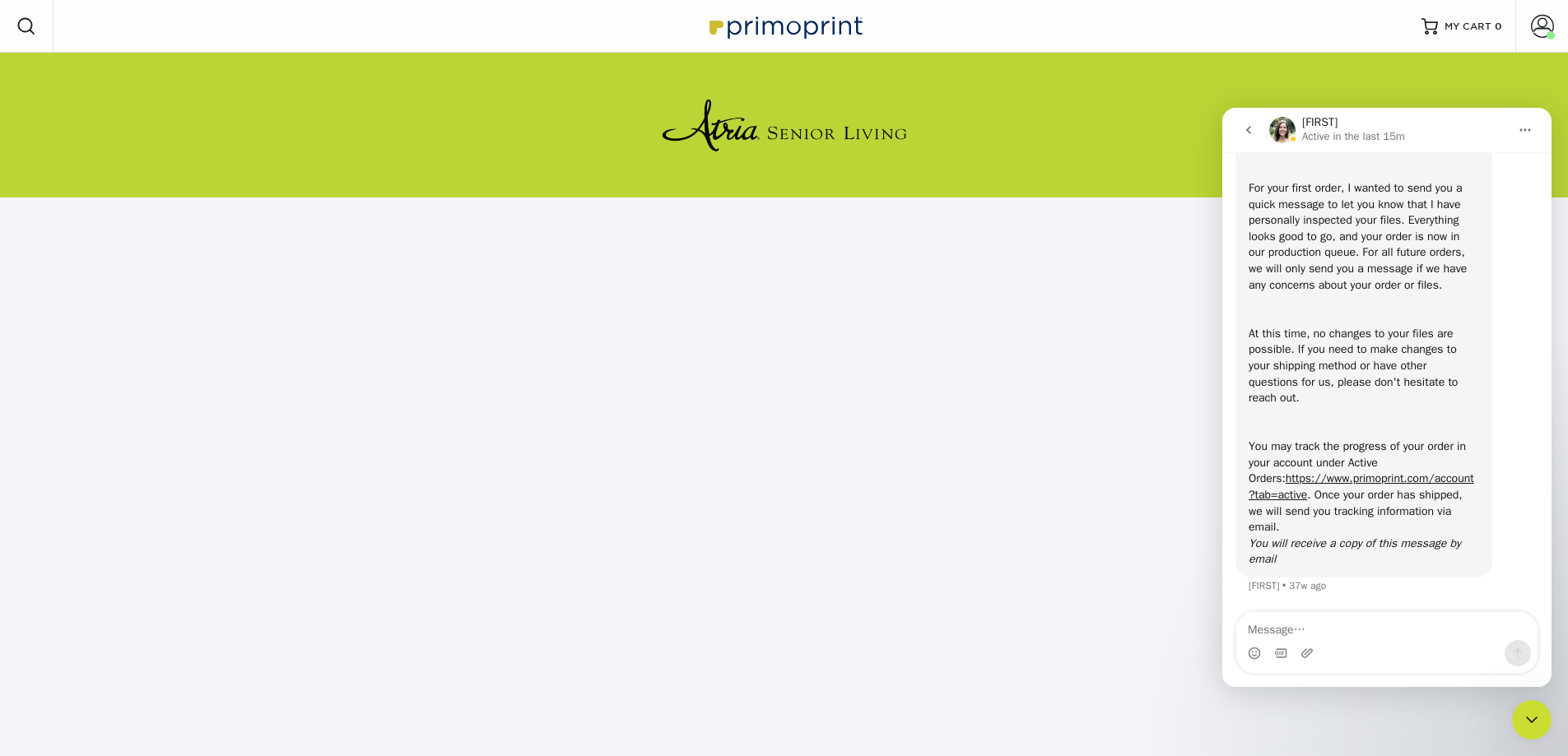 click 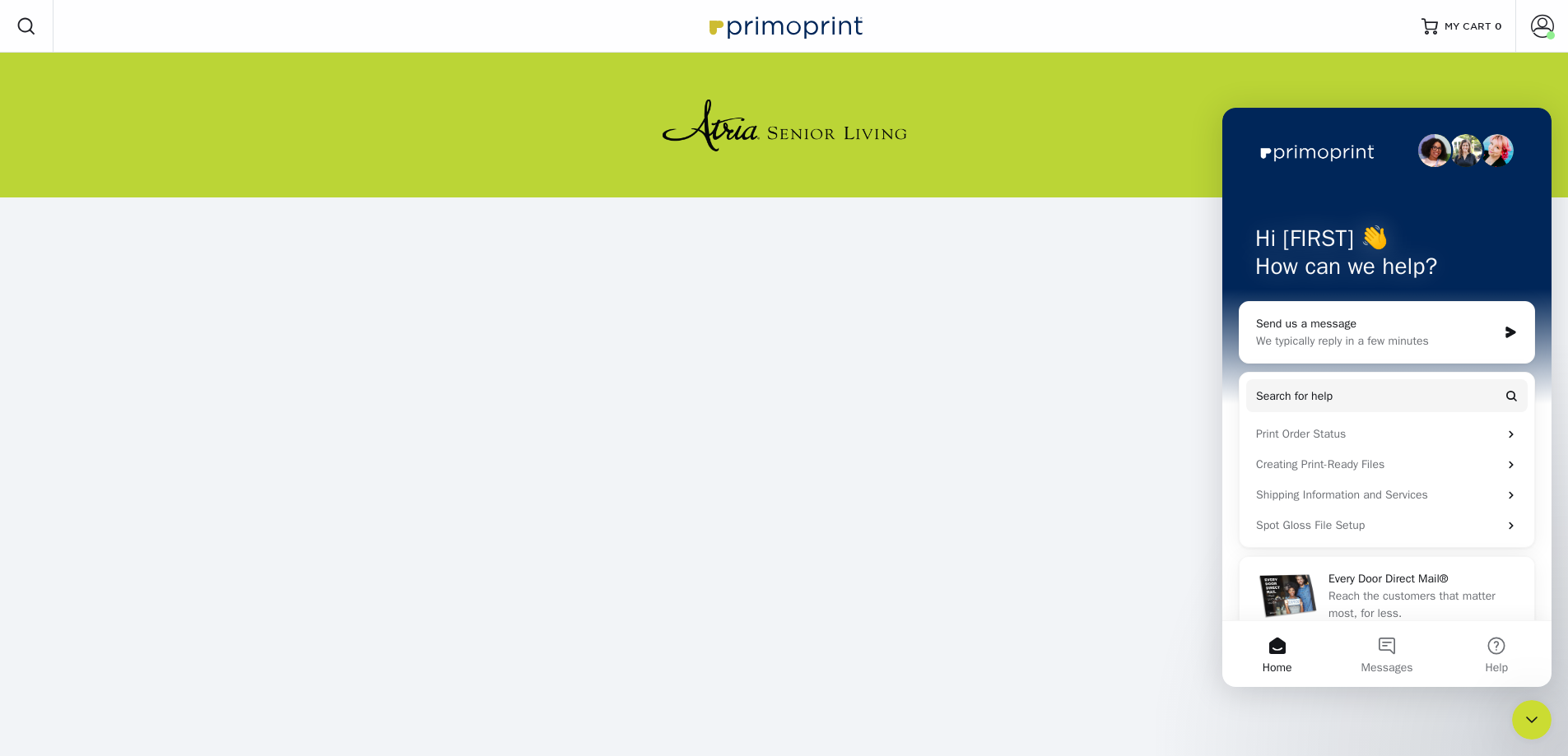 scroll, scrollTop: 0, scrollLeft: 0, axis: both 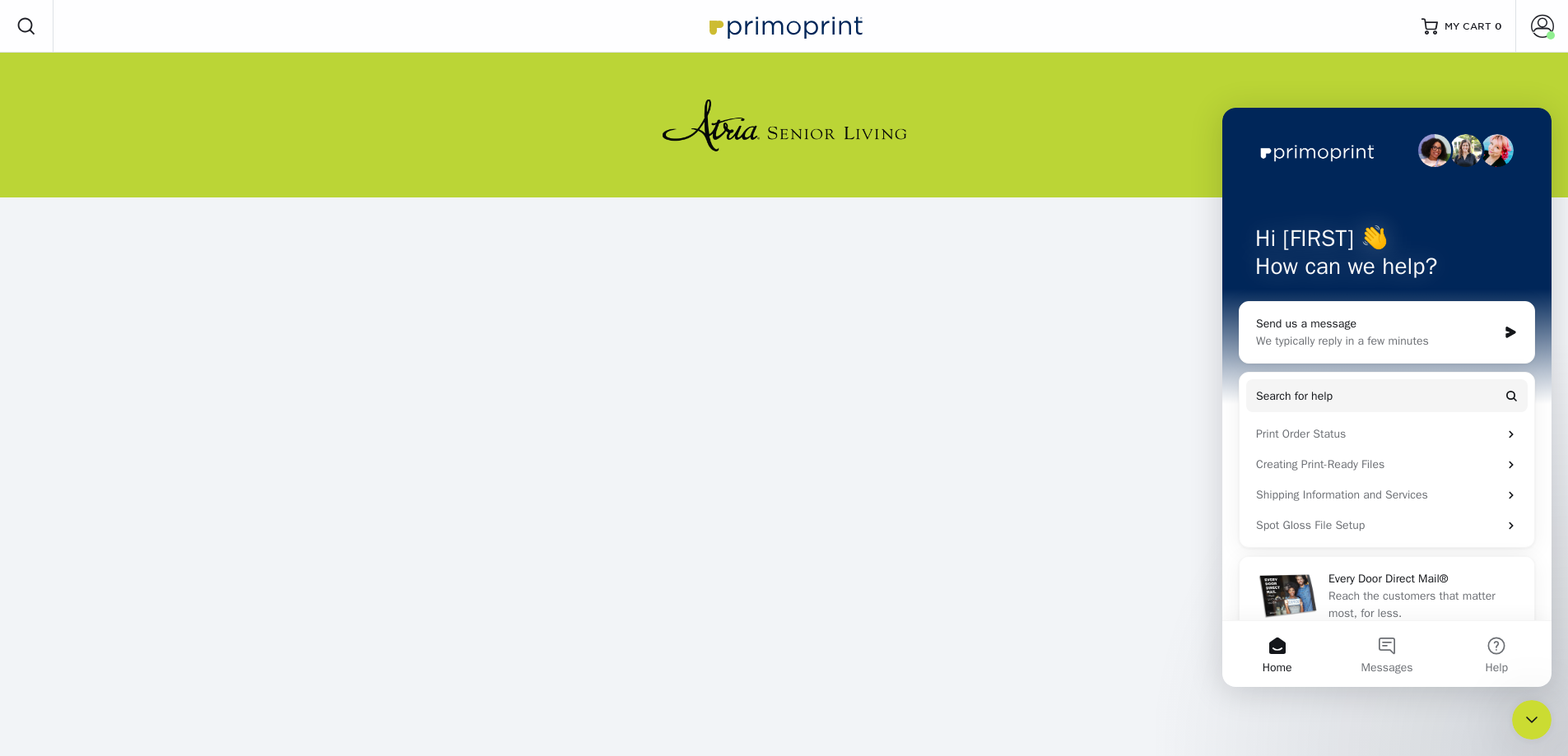 click 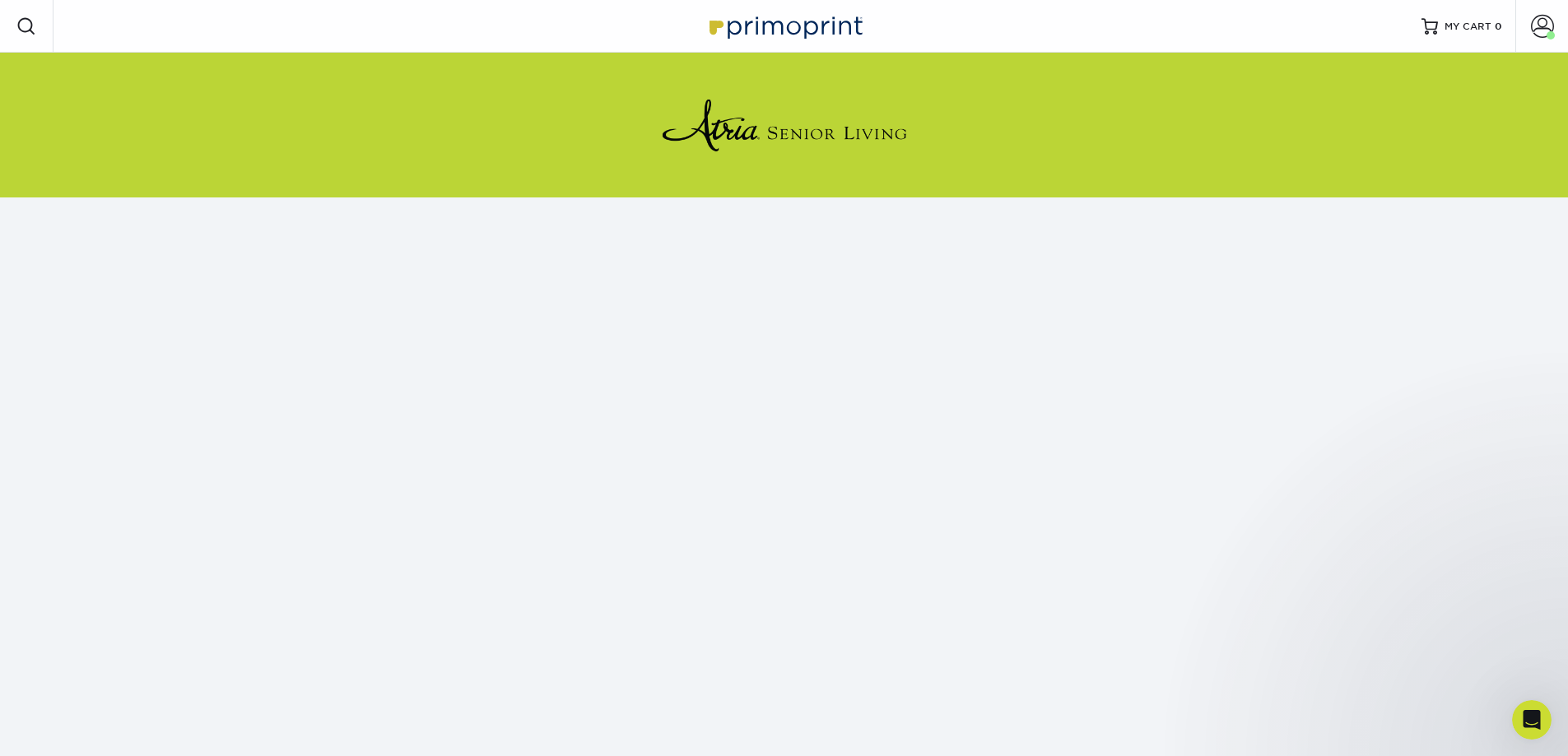 scroll, scrollTop: 0, scrollLeft: 0, axis: both 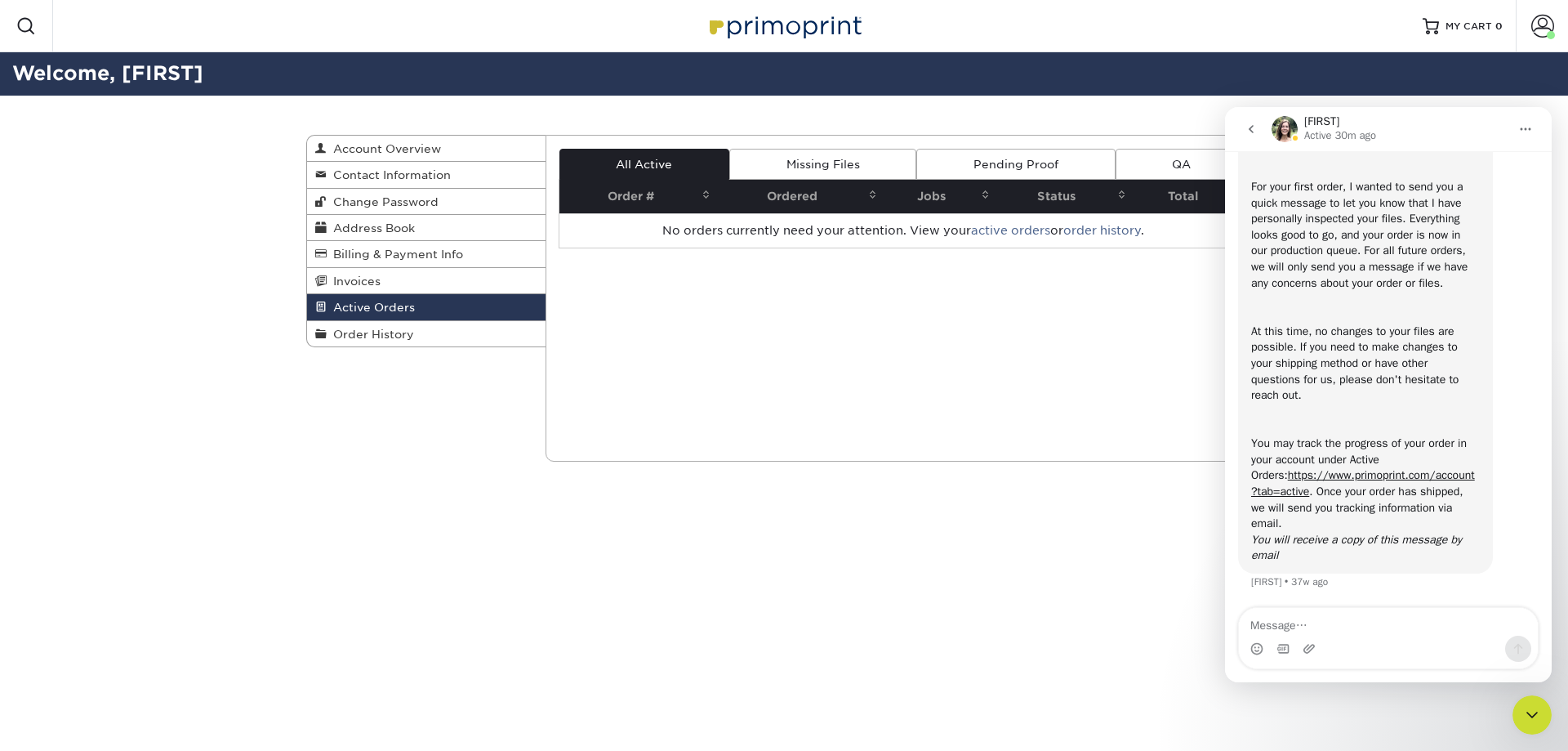 click on "Order History" at bounding box center (370, 334) 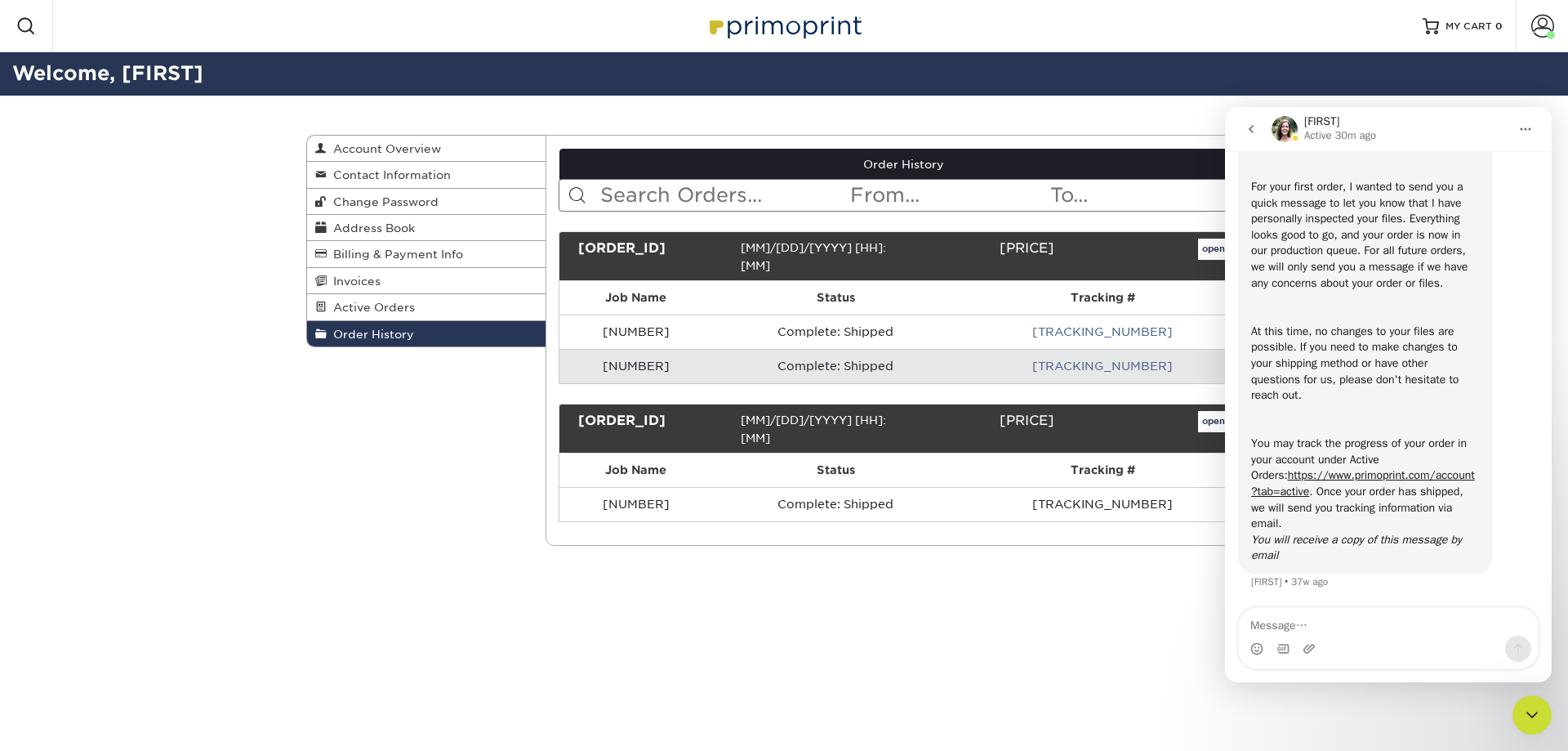 click on "1Z2A61010320082160" at bounding box center (1102, 332) 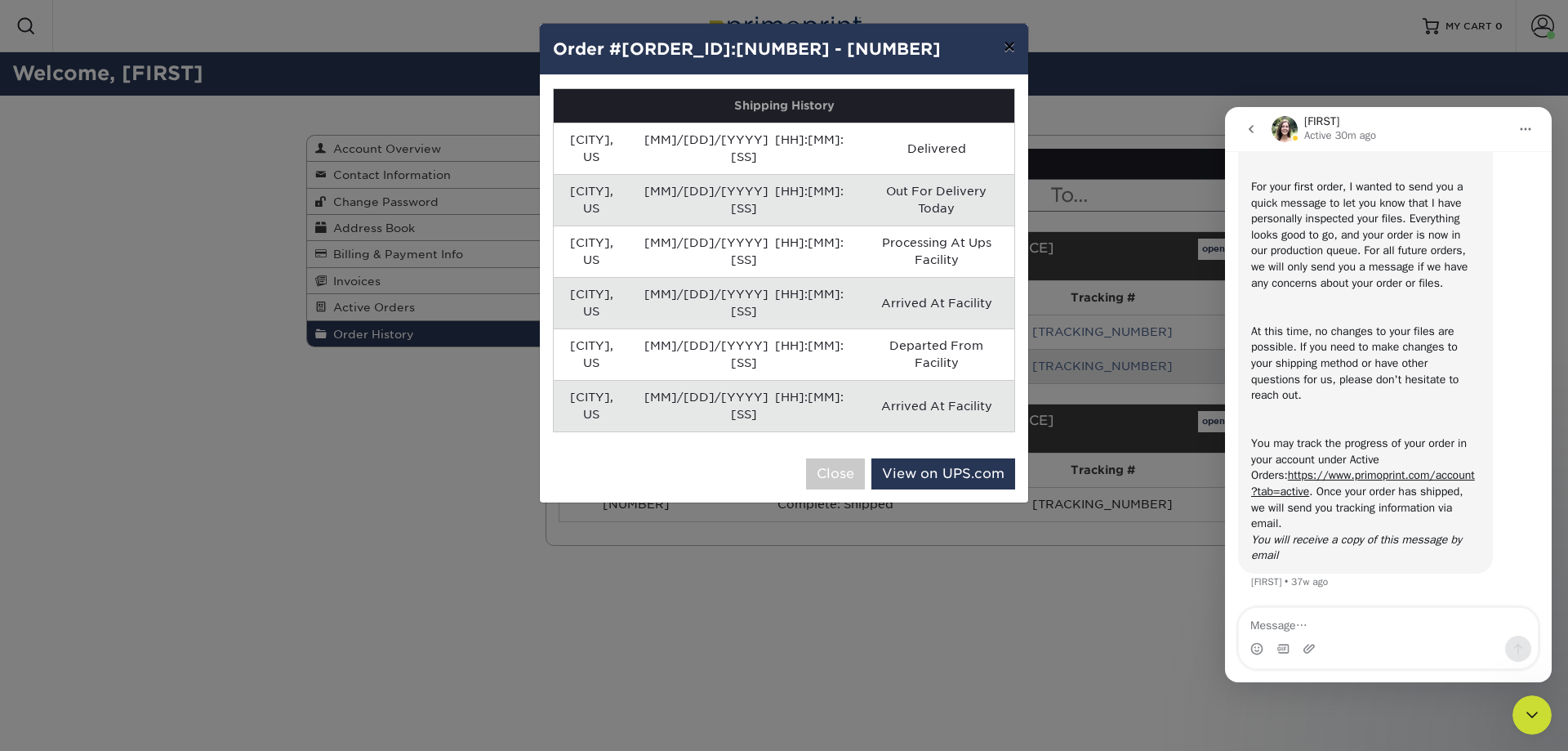 click on "×" at bounding box center (1009, 47) 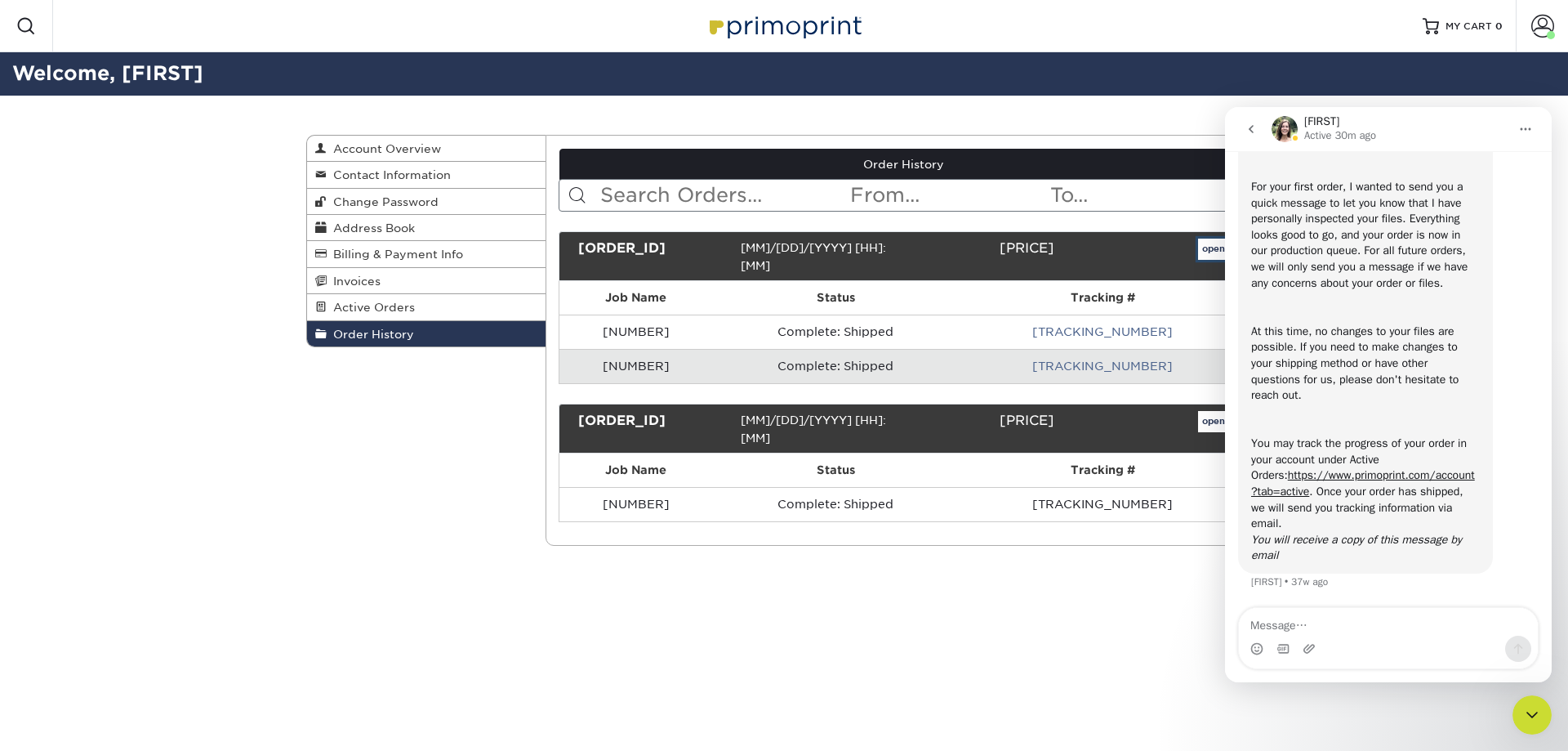 click on "open" at bounding box center (1214, 249) 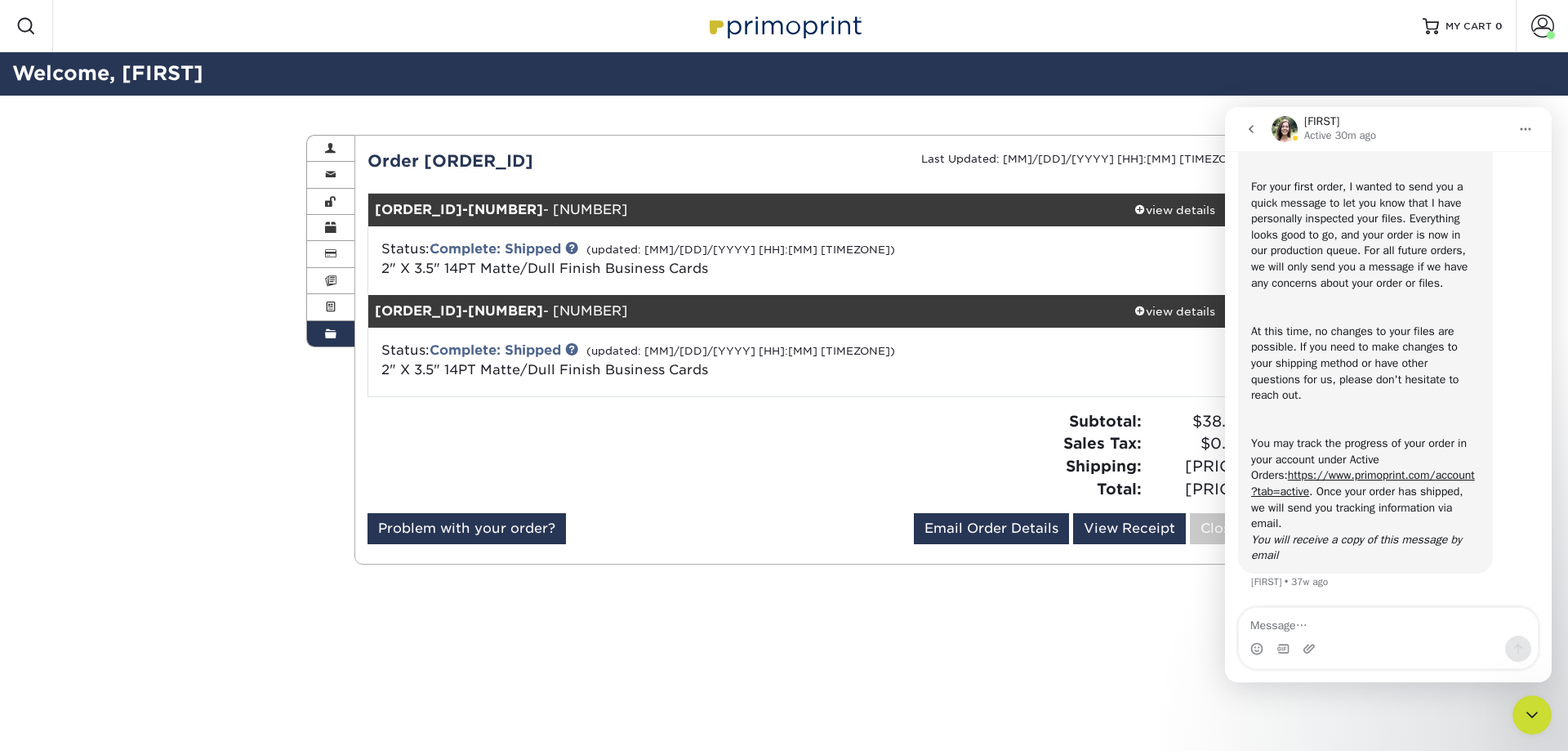 click on "Complete: Shipped" at bounding box center (495, 248) 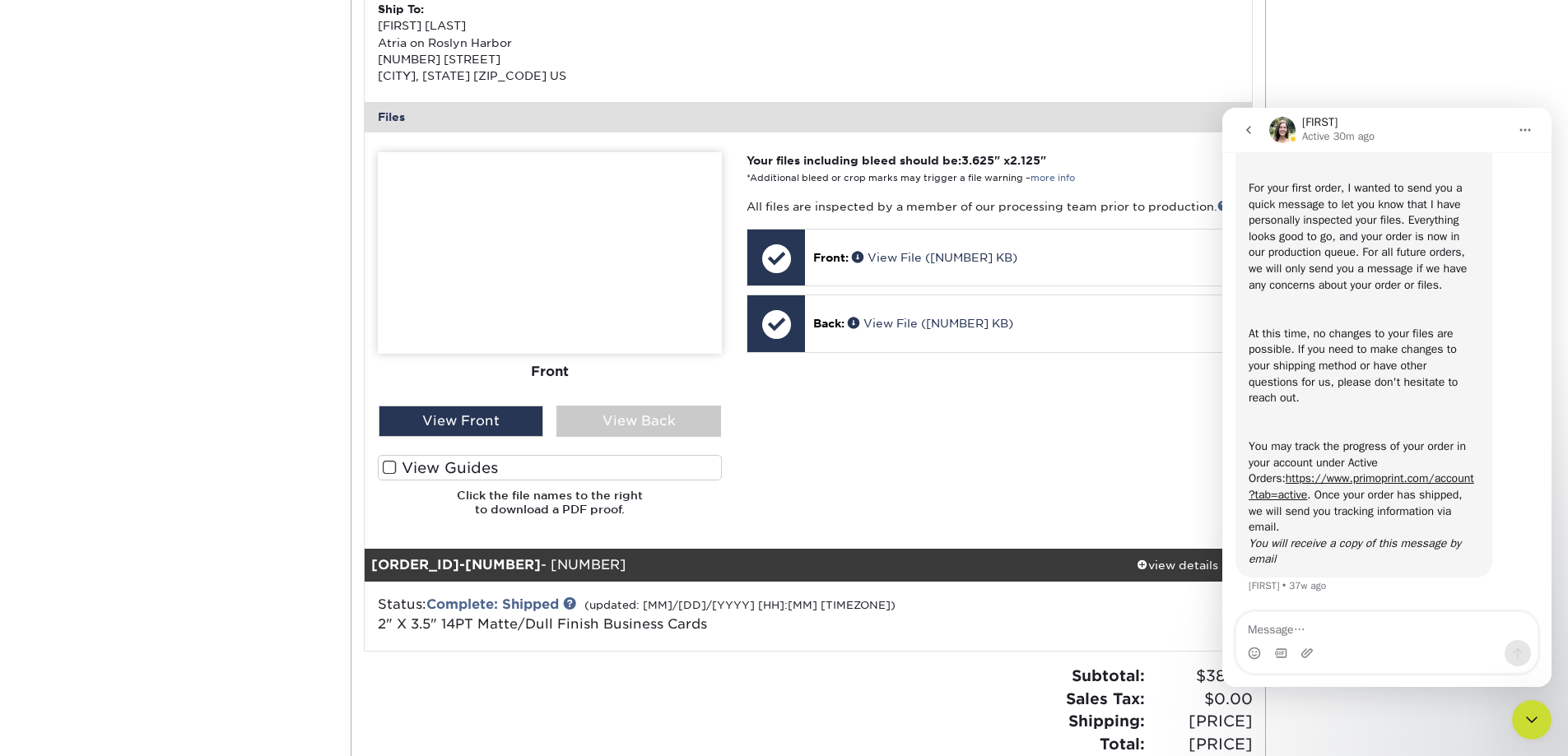 scroll, scrollTop: 658, scrollLeft: 0, axis: vertical 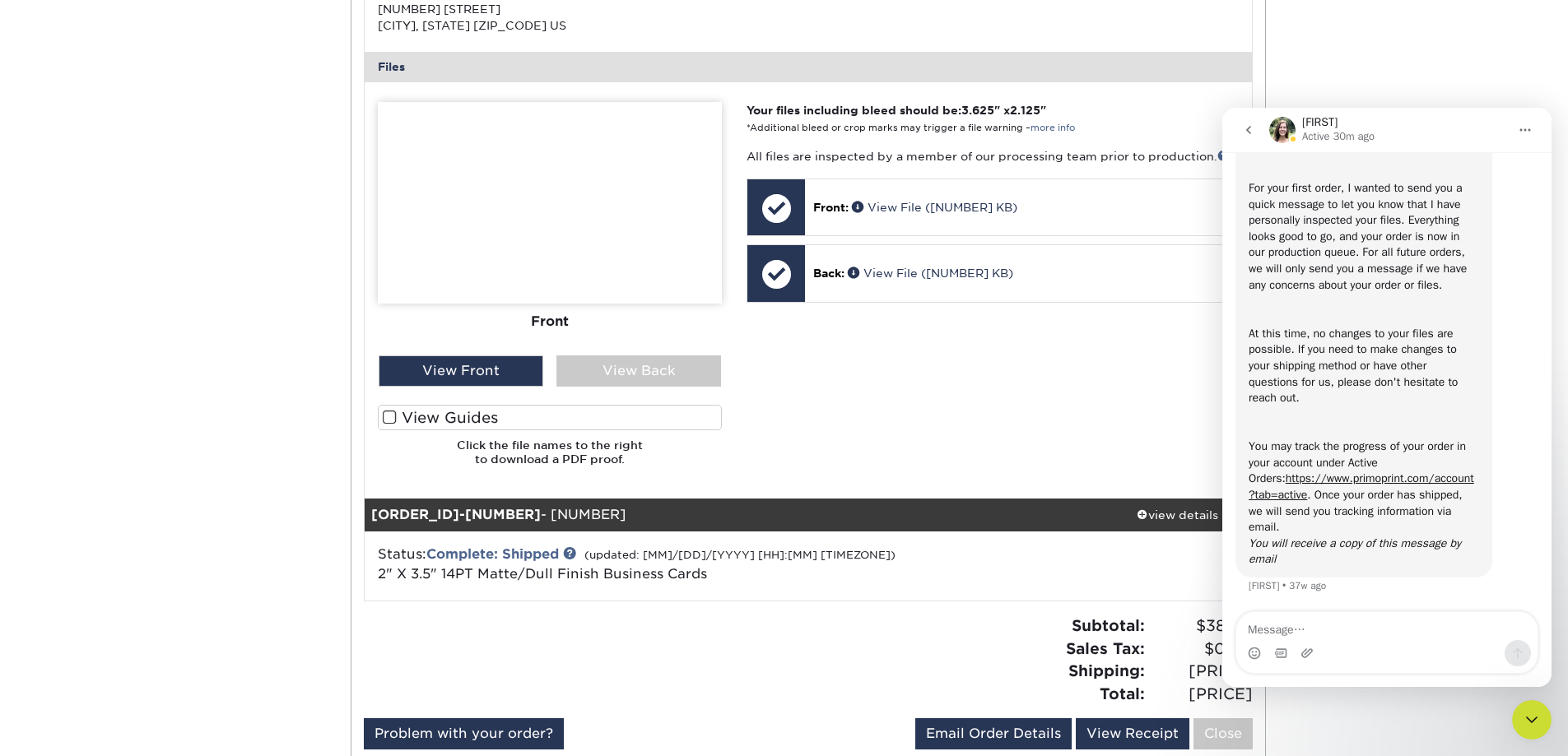 click on "View Front" at bounding box center (461, 371) 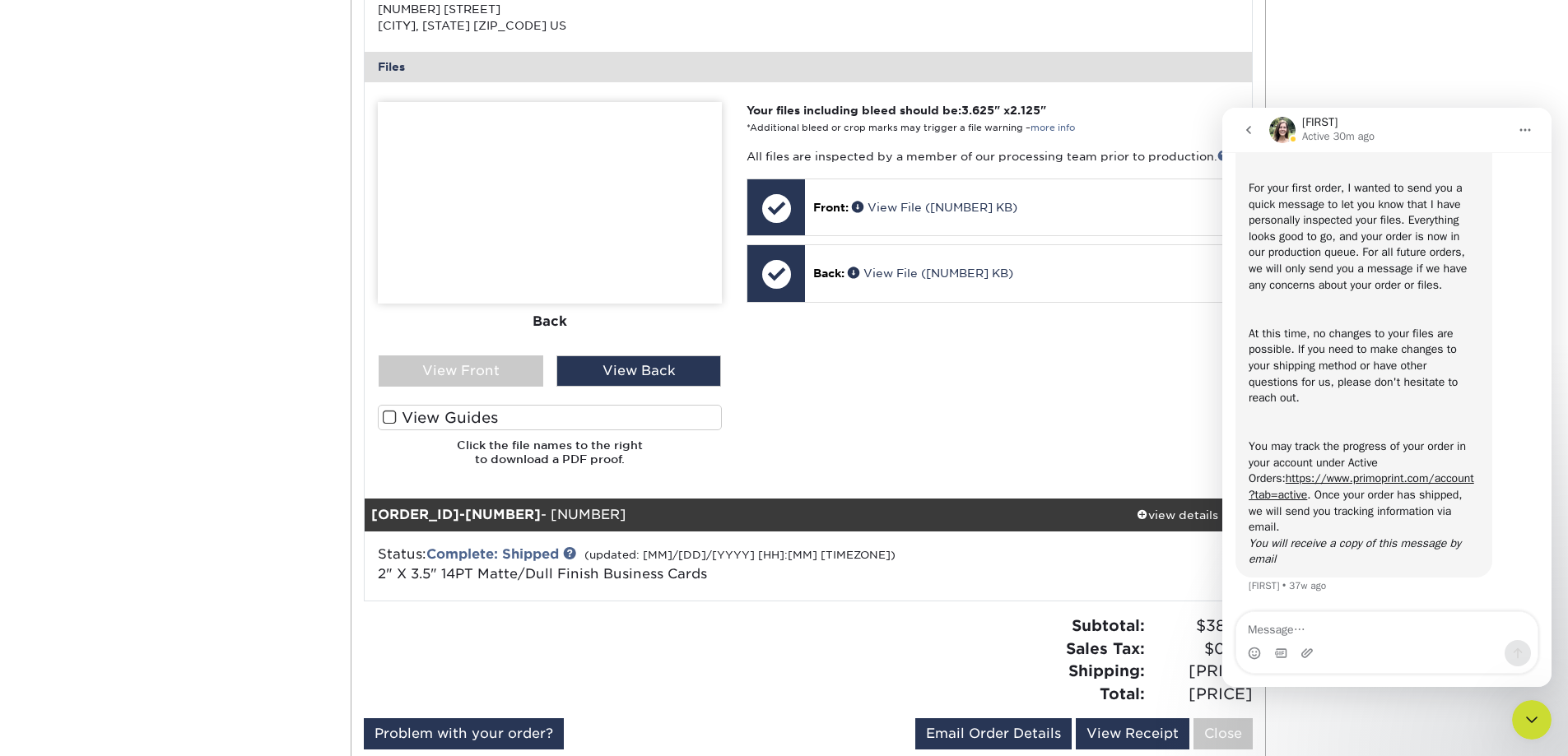 click on "View Front" at bounding box center [461, 371] 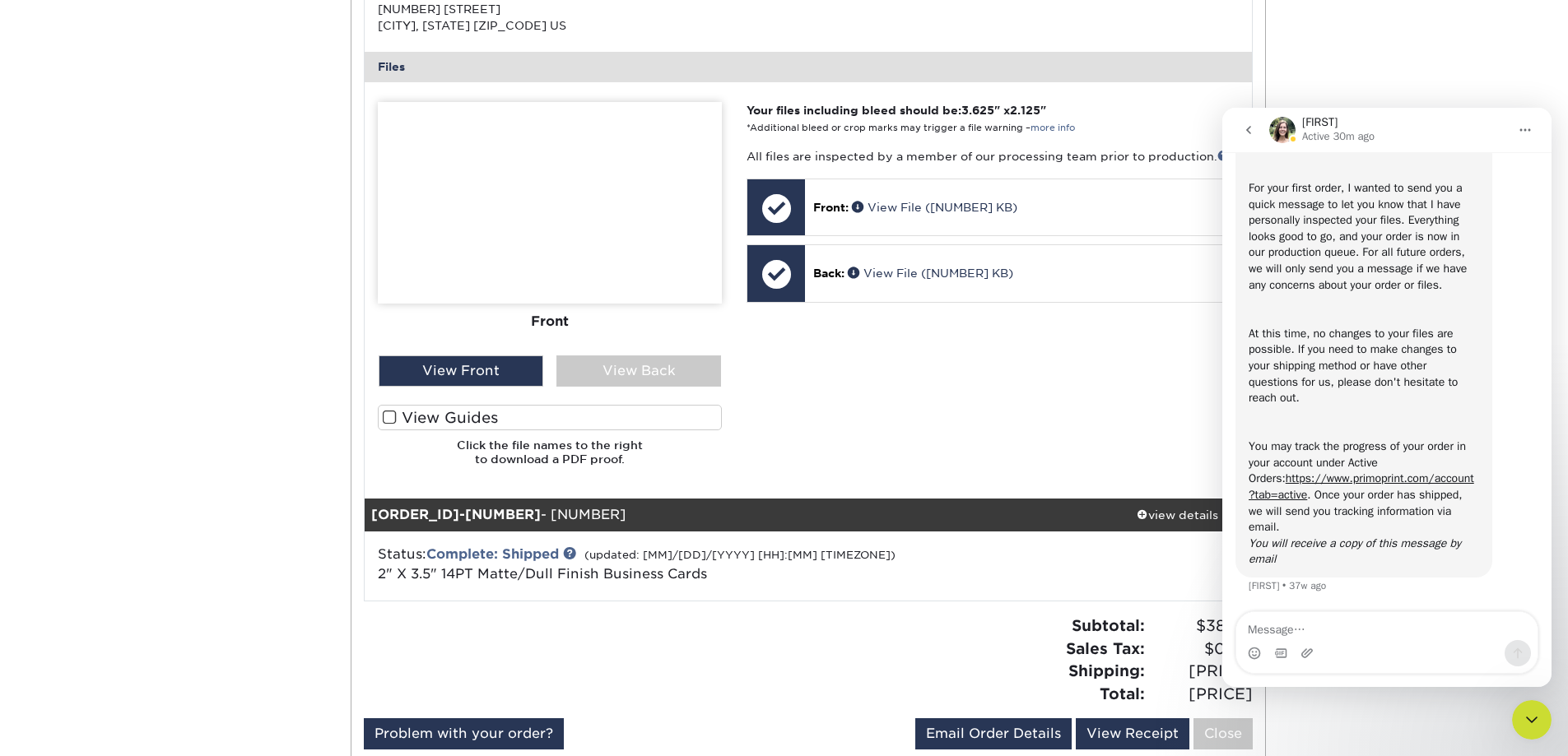 click at bounding box center [550, 202] 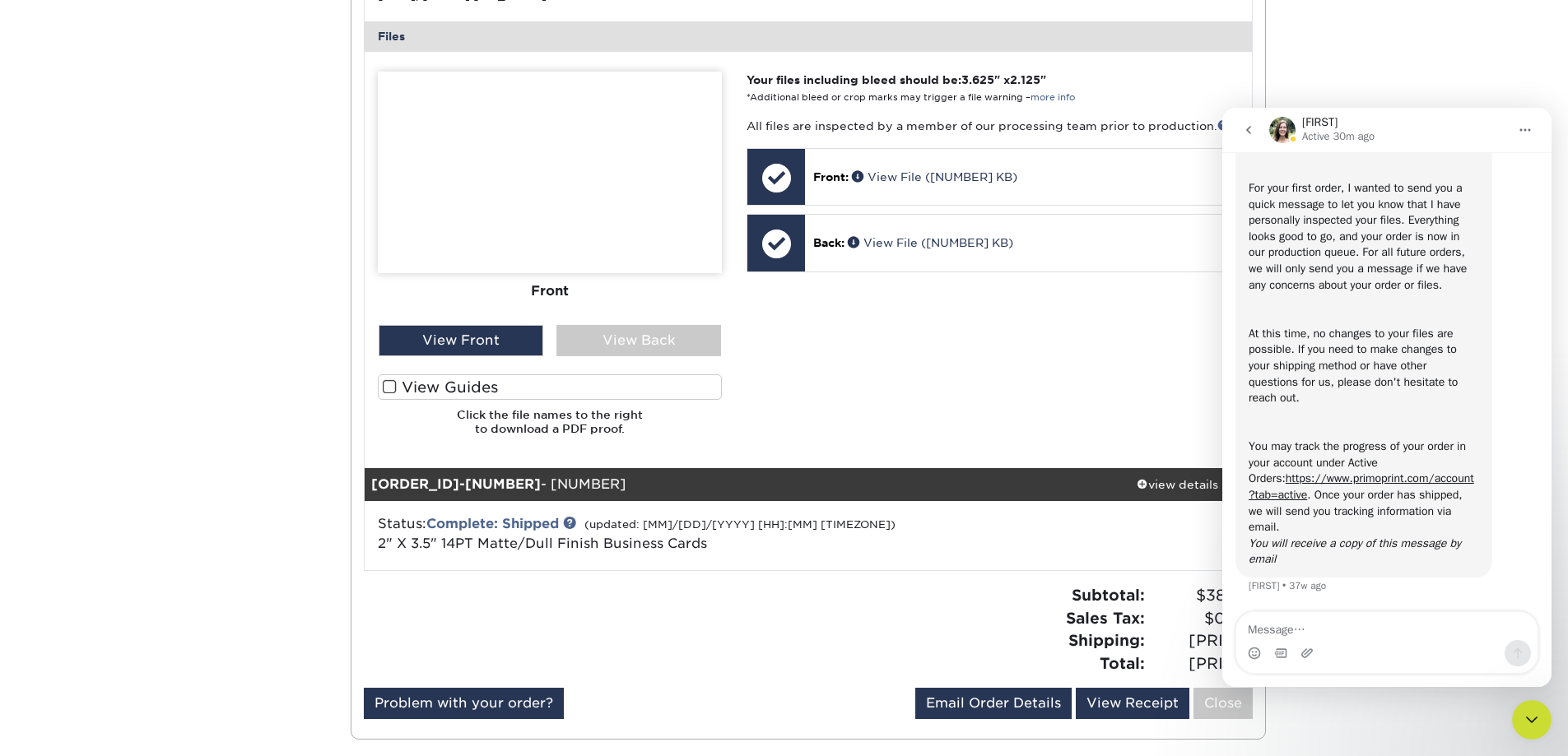scroll, scrollTop: 712, scrollLeft: 0, axis: vertical 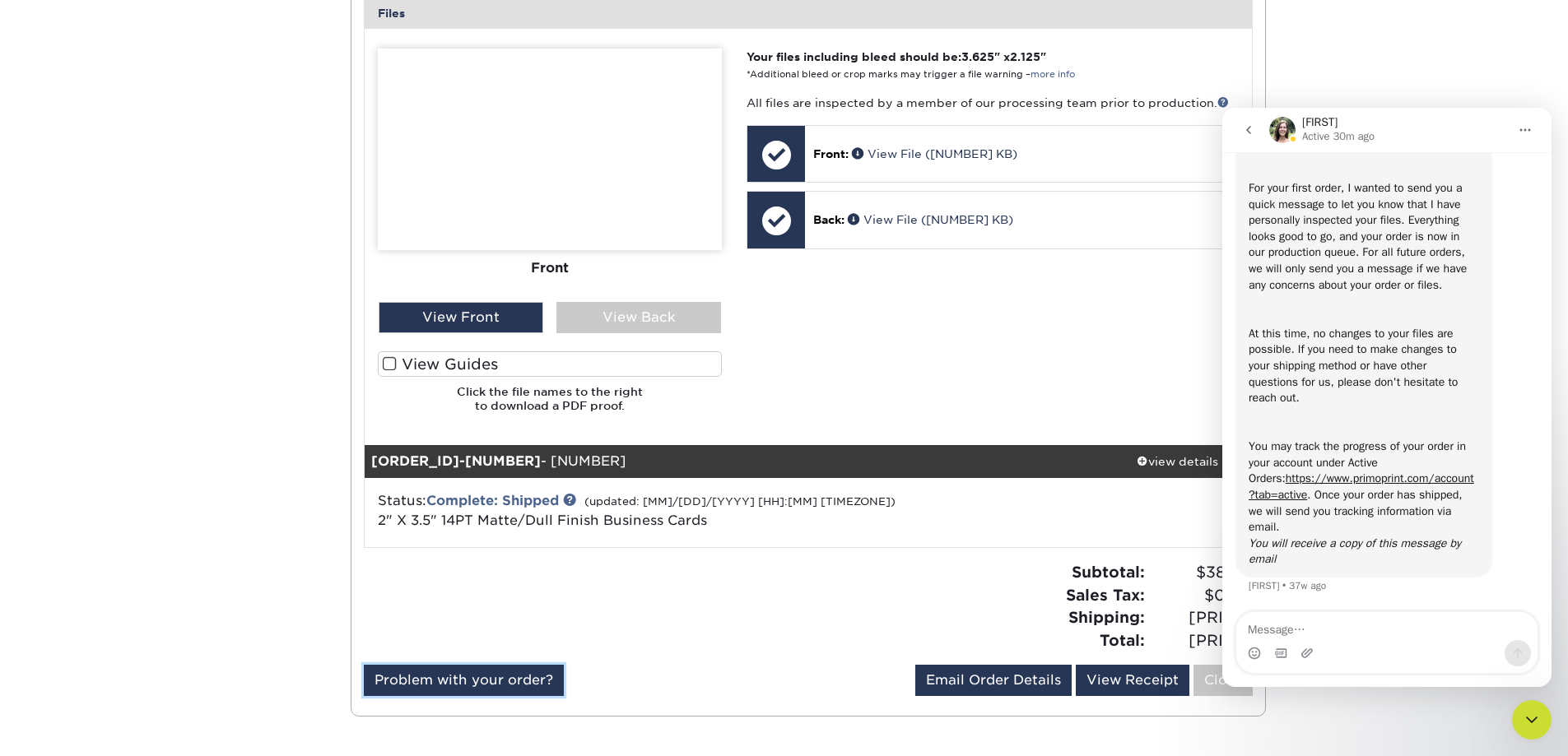 click on "Problem with your order?" at bounding box center (463, 680) 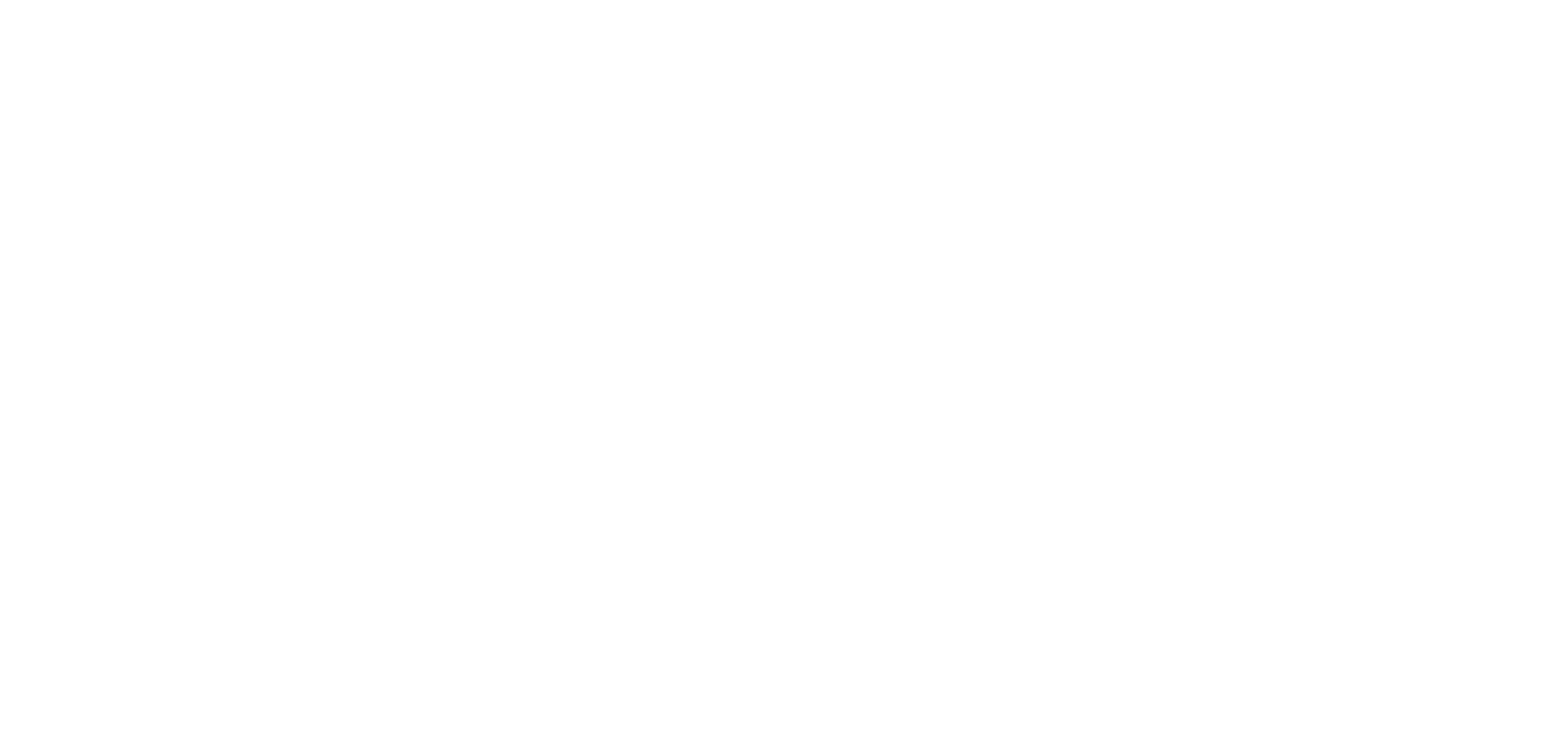 scroll, scrollTop: 0, scrollLeft: 0, axis: both 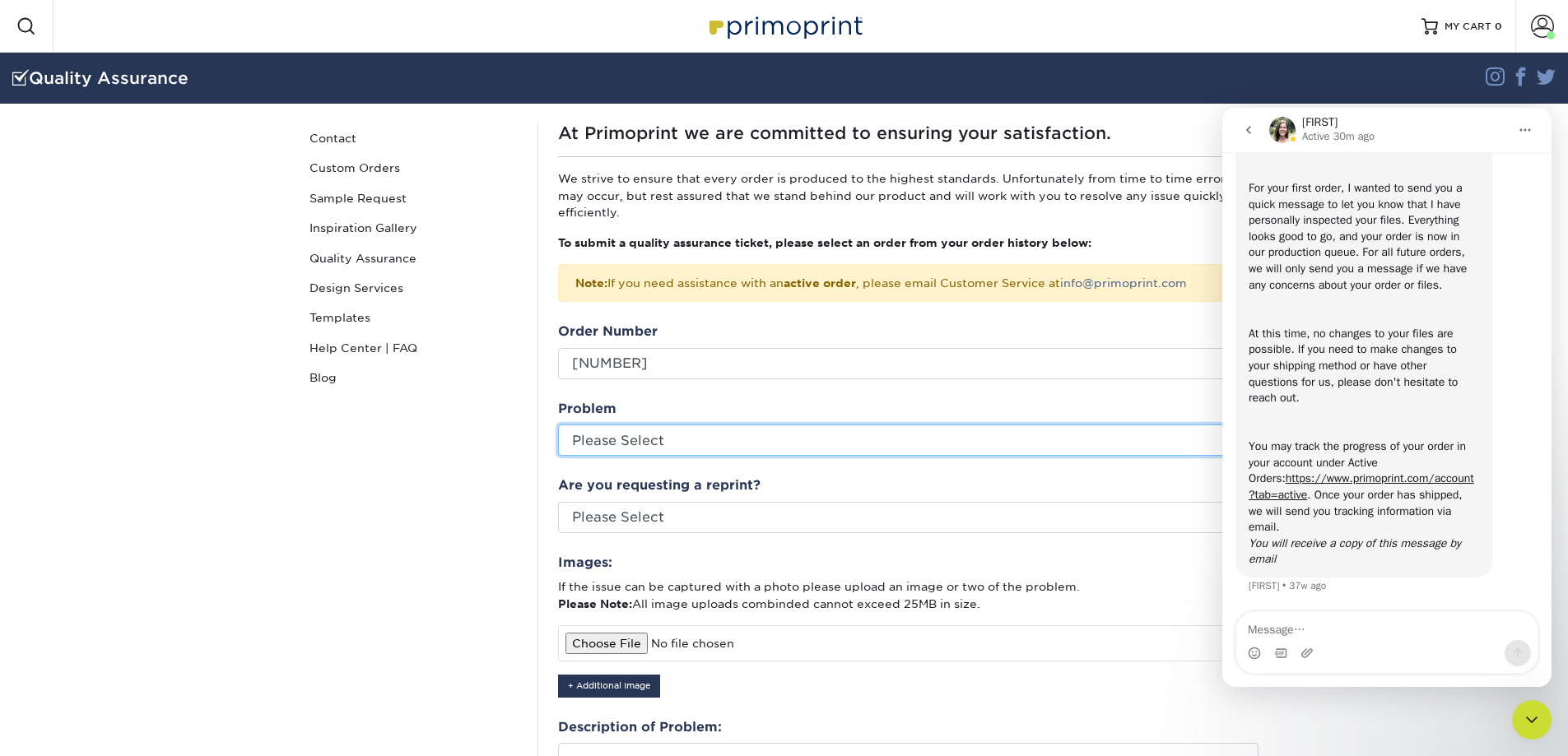 click on "Please Select
Coating
Missing Images
Bindery
Color
Cutting
Missing Hardware
Shipping
Other: Please Describe" at bounding box center [908, 440] 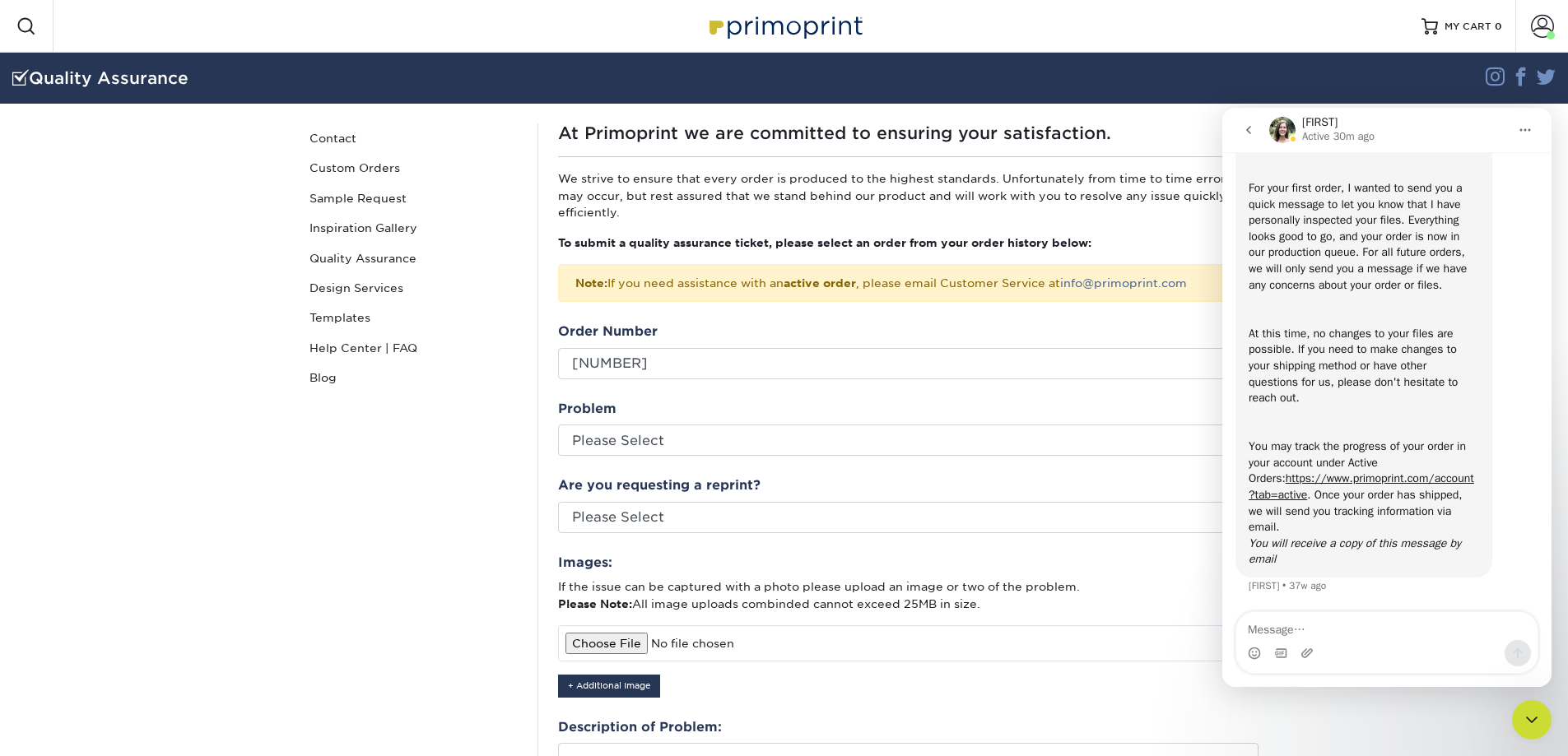click on "Quality Assurance" at bounding box center [414, 258] 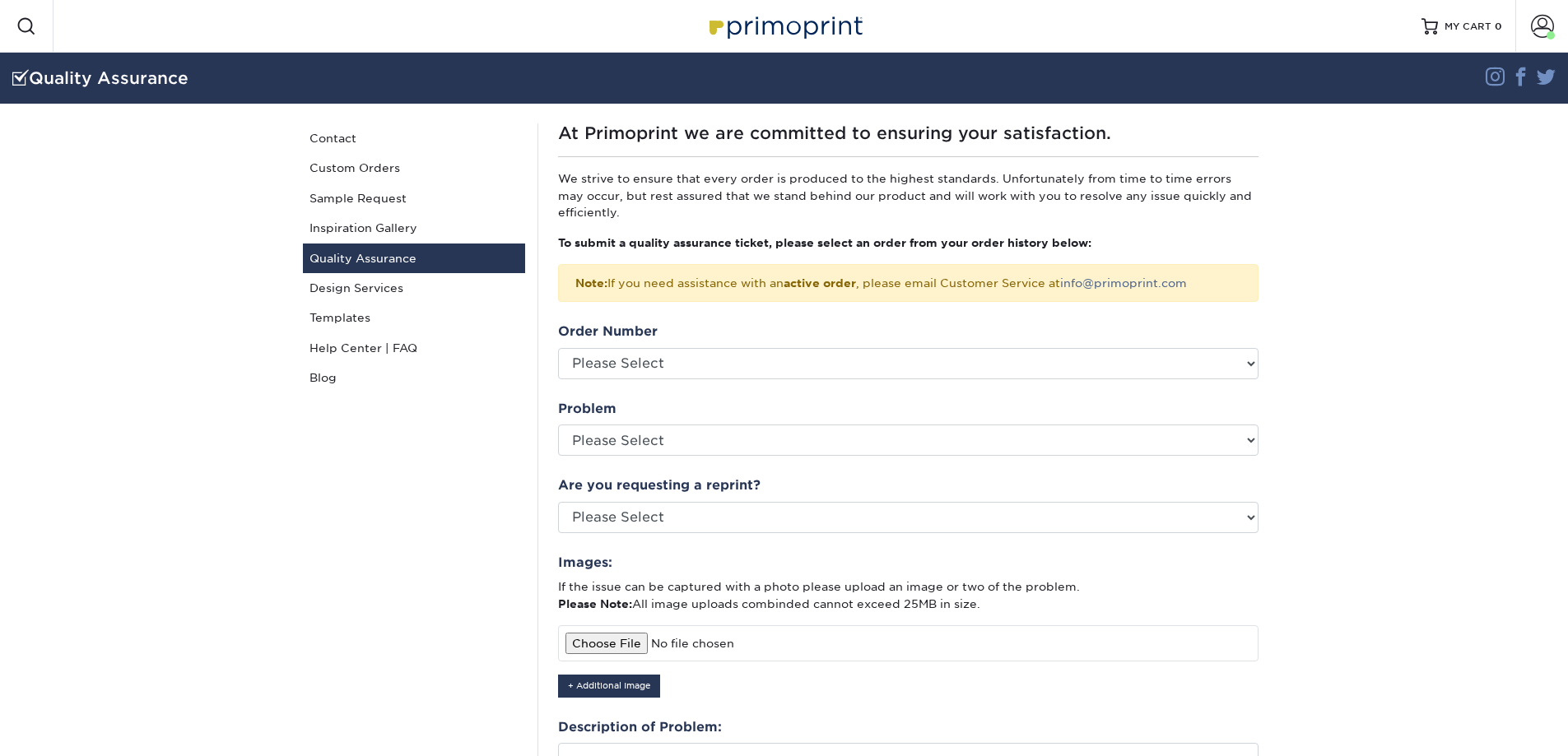 scroll, scrollTop: 0, scrollLeft: 0, axis: both 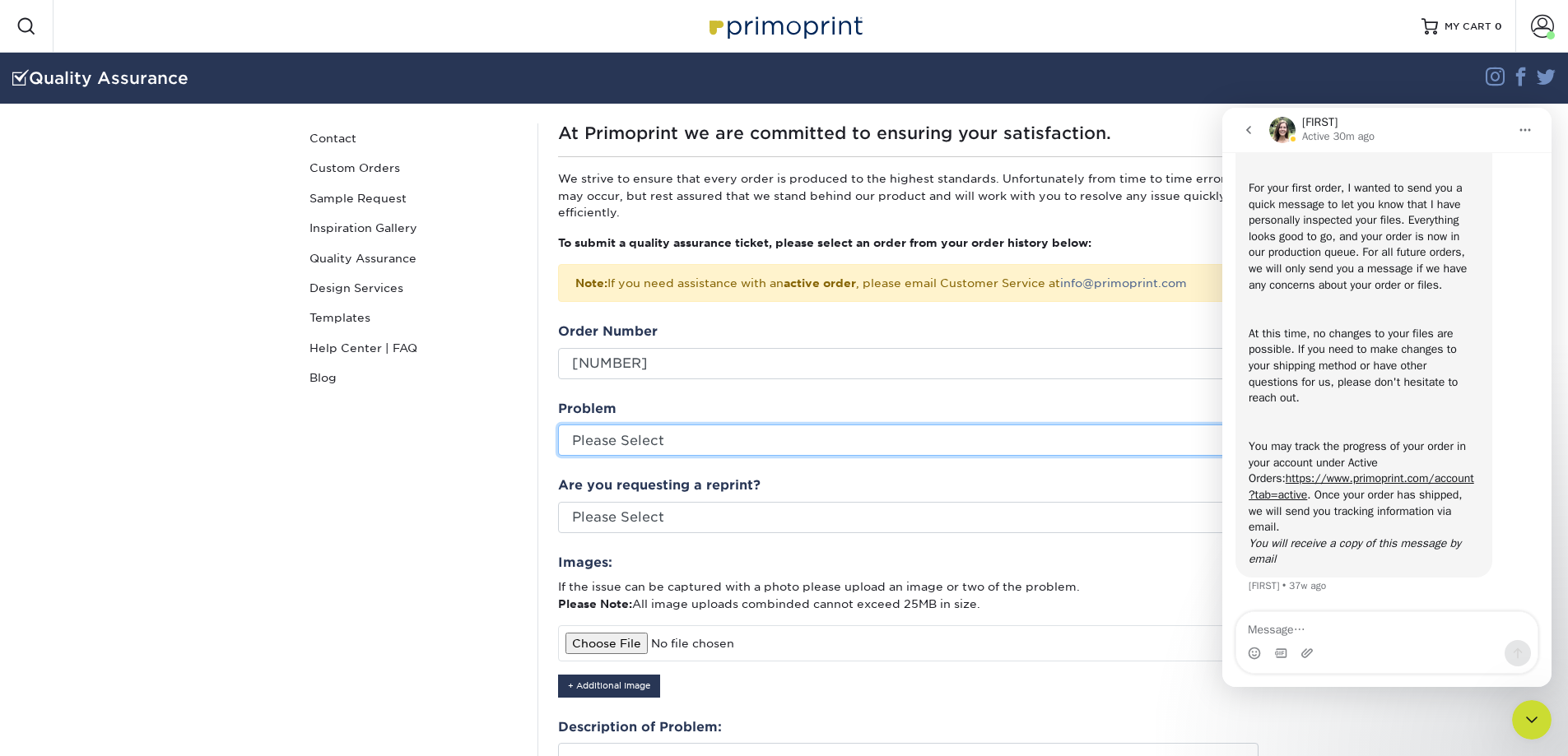 click on "Please Select
Coating
Missing Images
Bindery
Color
Cutting
Missing Hardware
Shipping
Other: Please Describe" at bounding box center (908, 440) 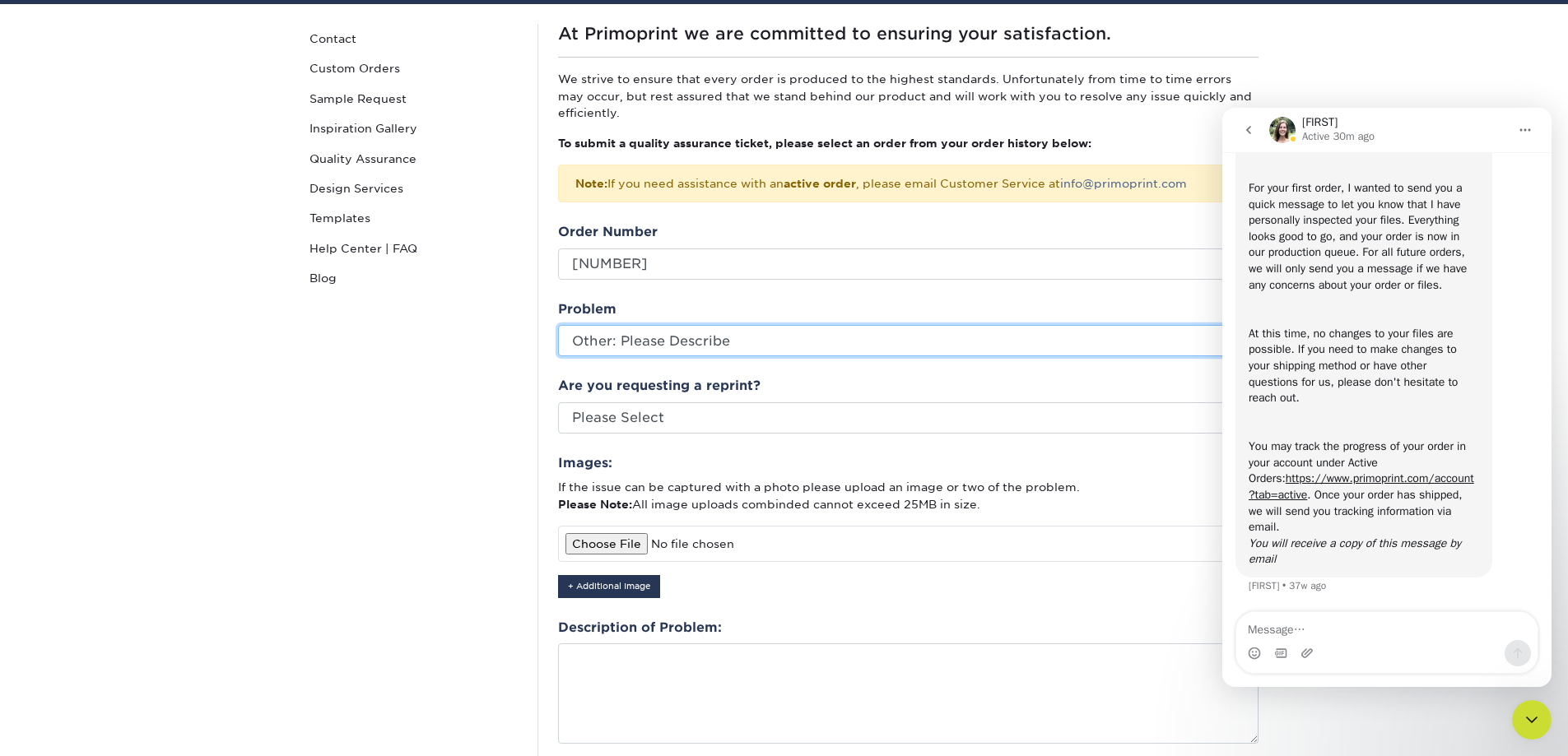 scroll, scrollTop: 239, scrollLeft: 0, axis: vertical 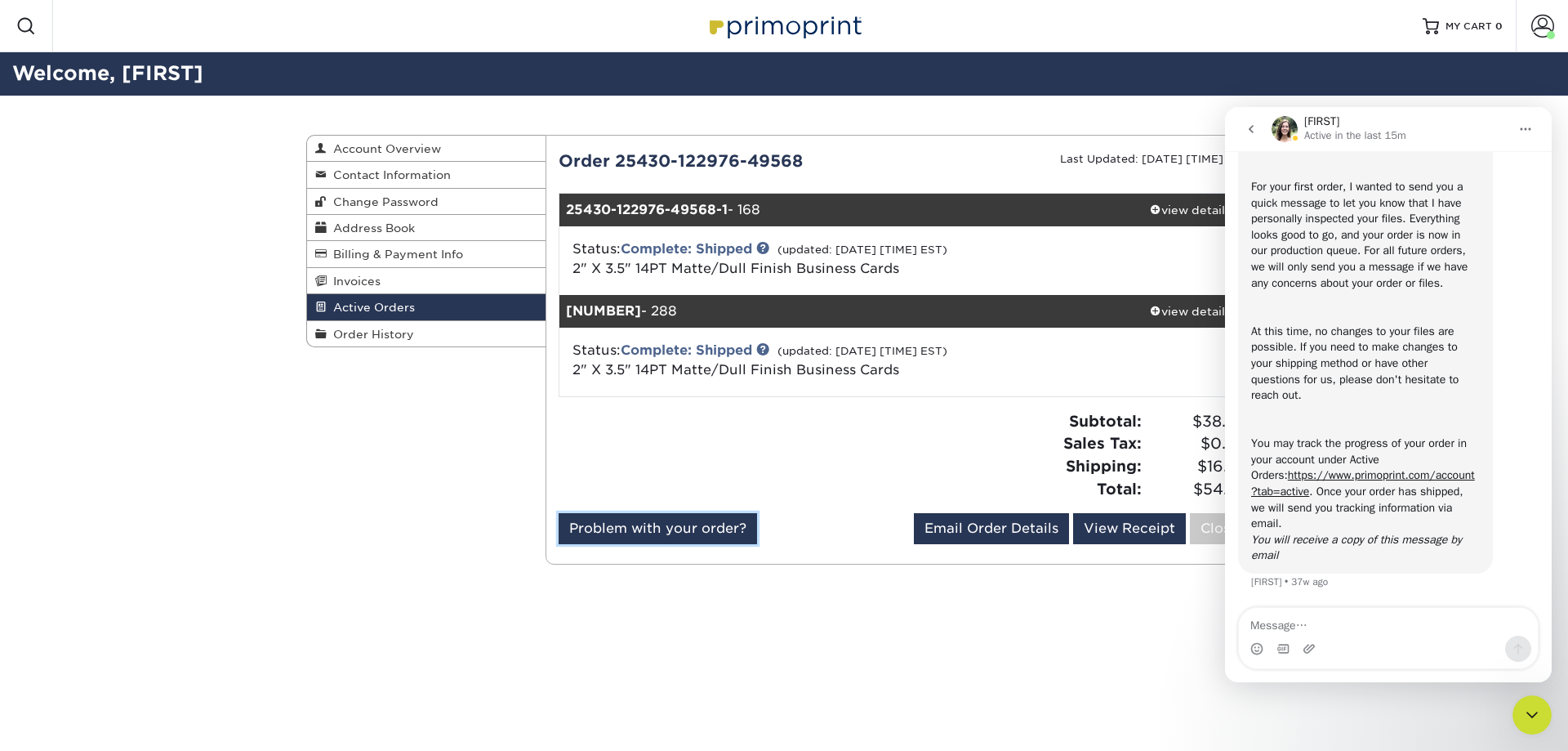 click on "Problem with your order?" at bounding box center [657, 529] 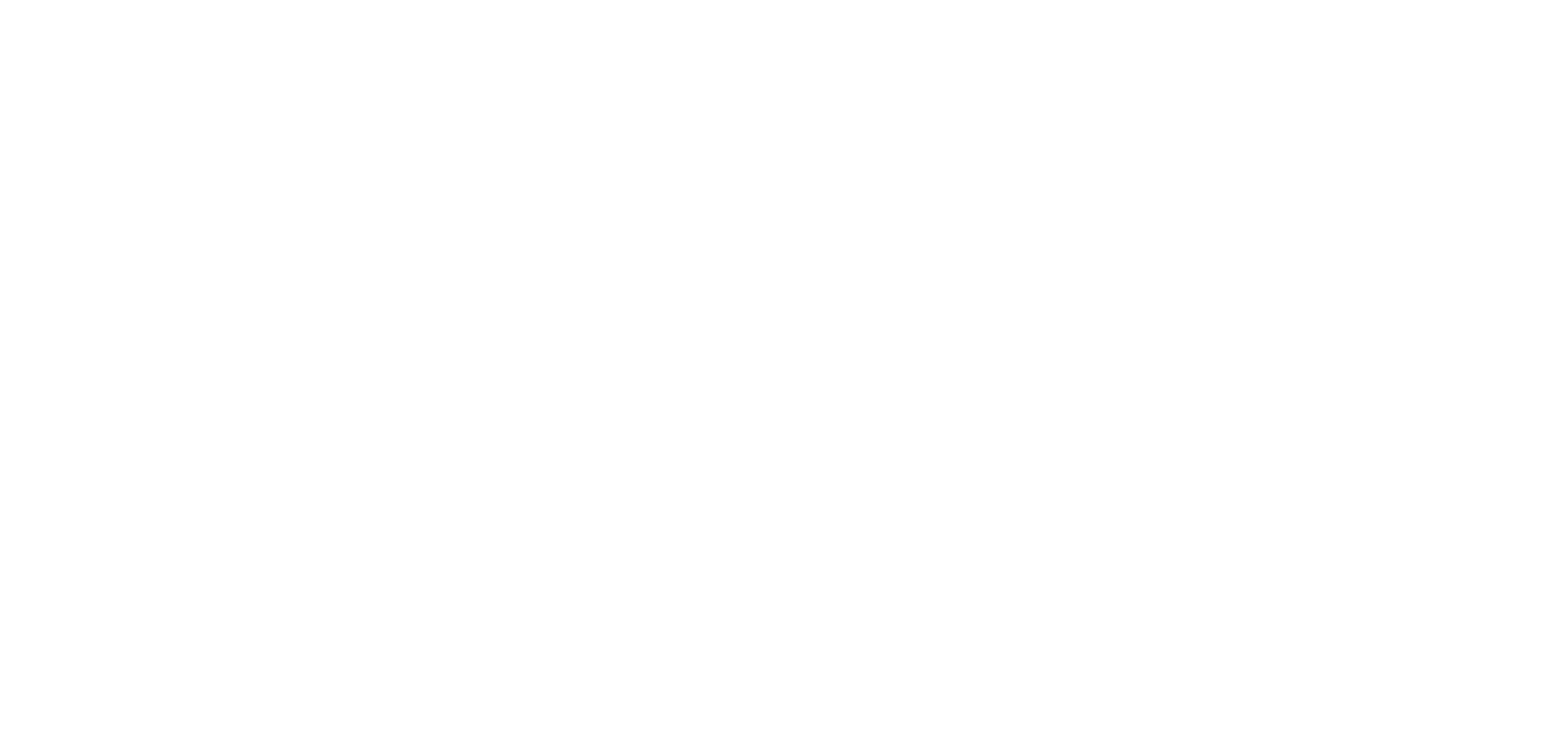 scroll, scrollTop: 0, scrollLeft: 0, axis: both 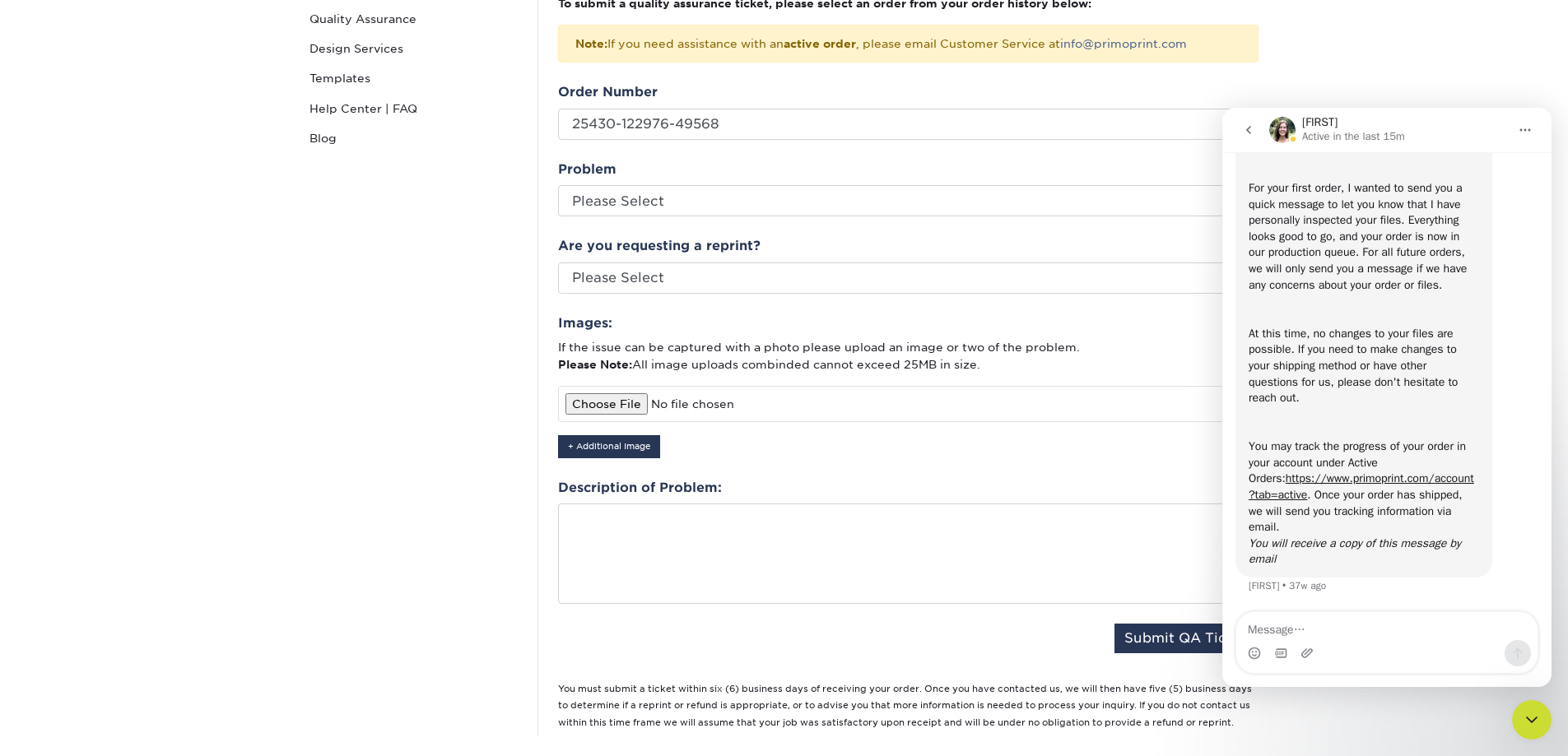 click at bounding box center [908, 404] 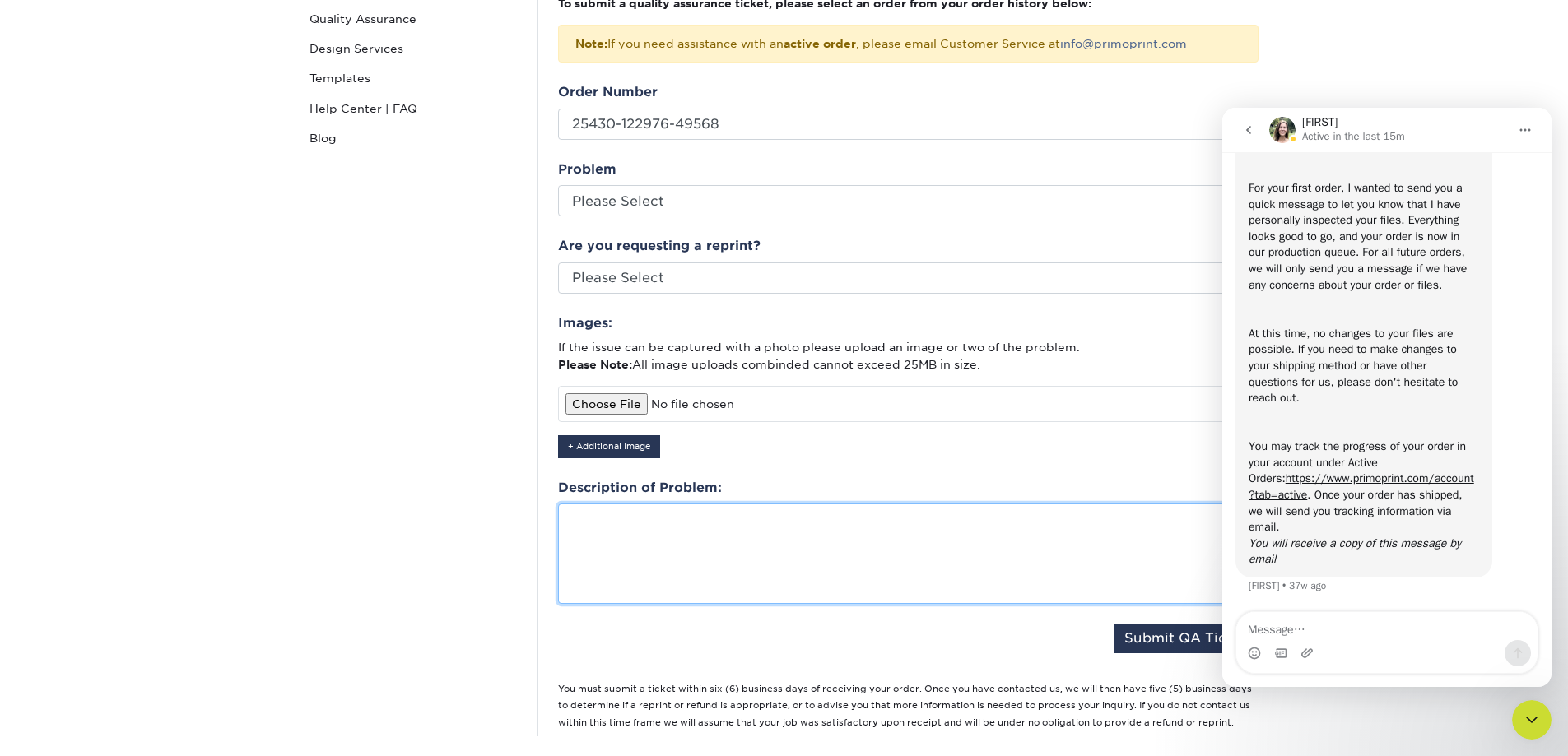 click at bounding box center (908, 554) 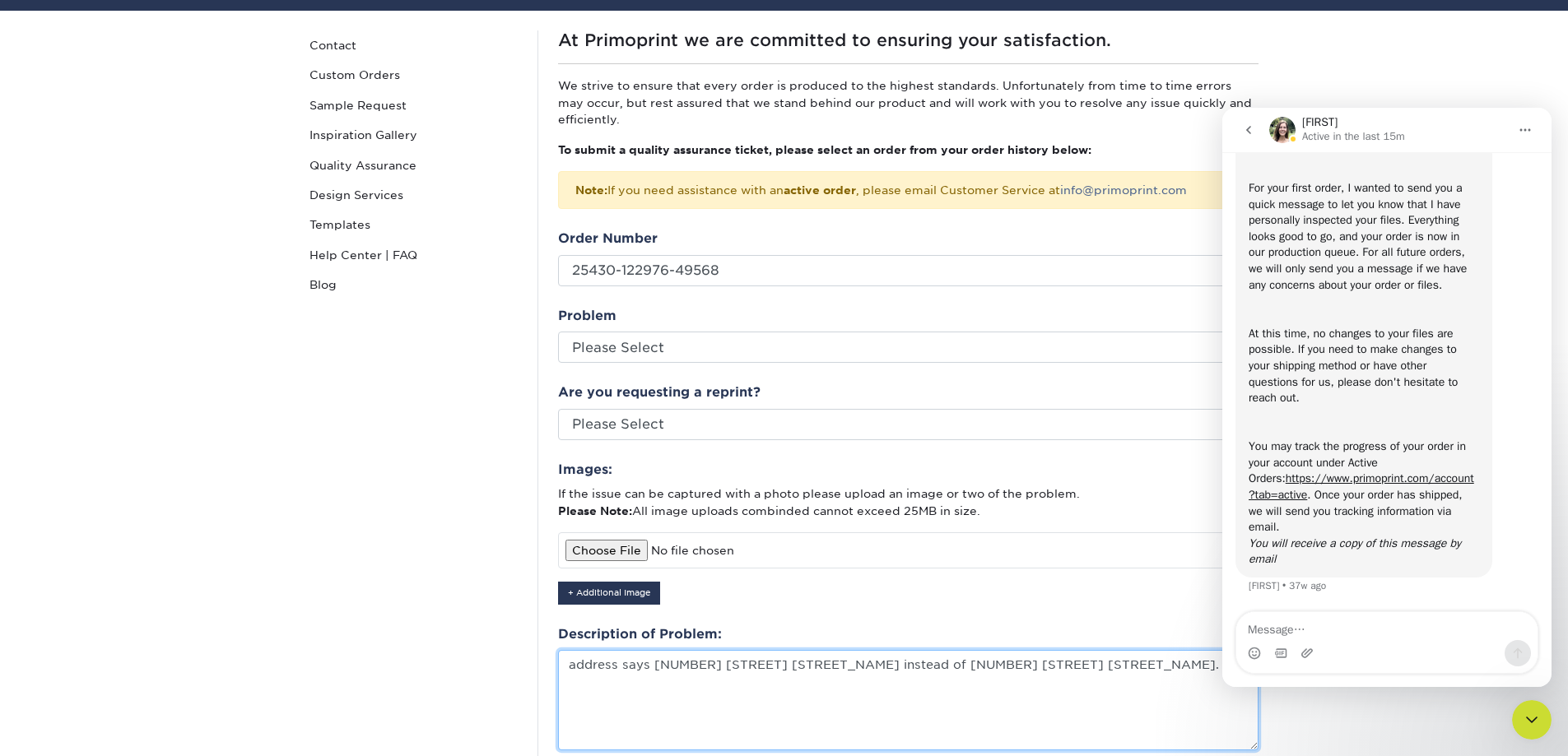 scroll, scrollTop: 239, scrollLeft: 0, axis: vertical 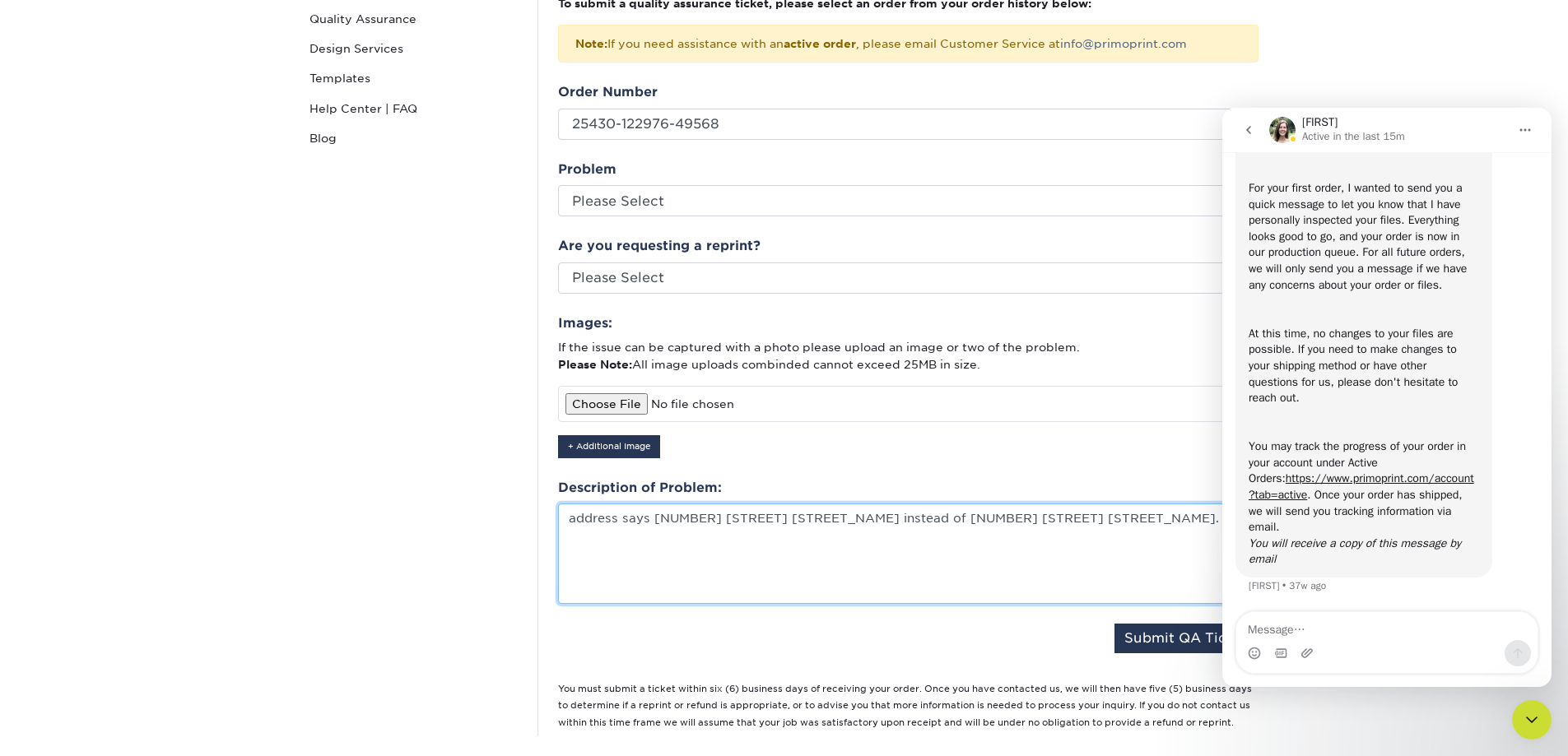 type on "address says 1000 Landing Road instead of 100 Landing Road." 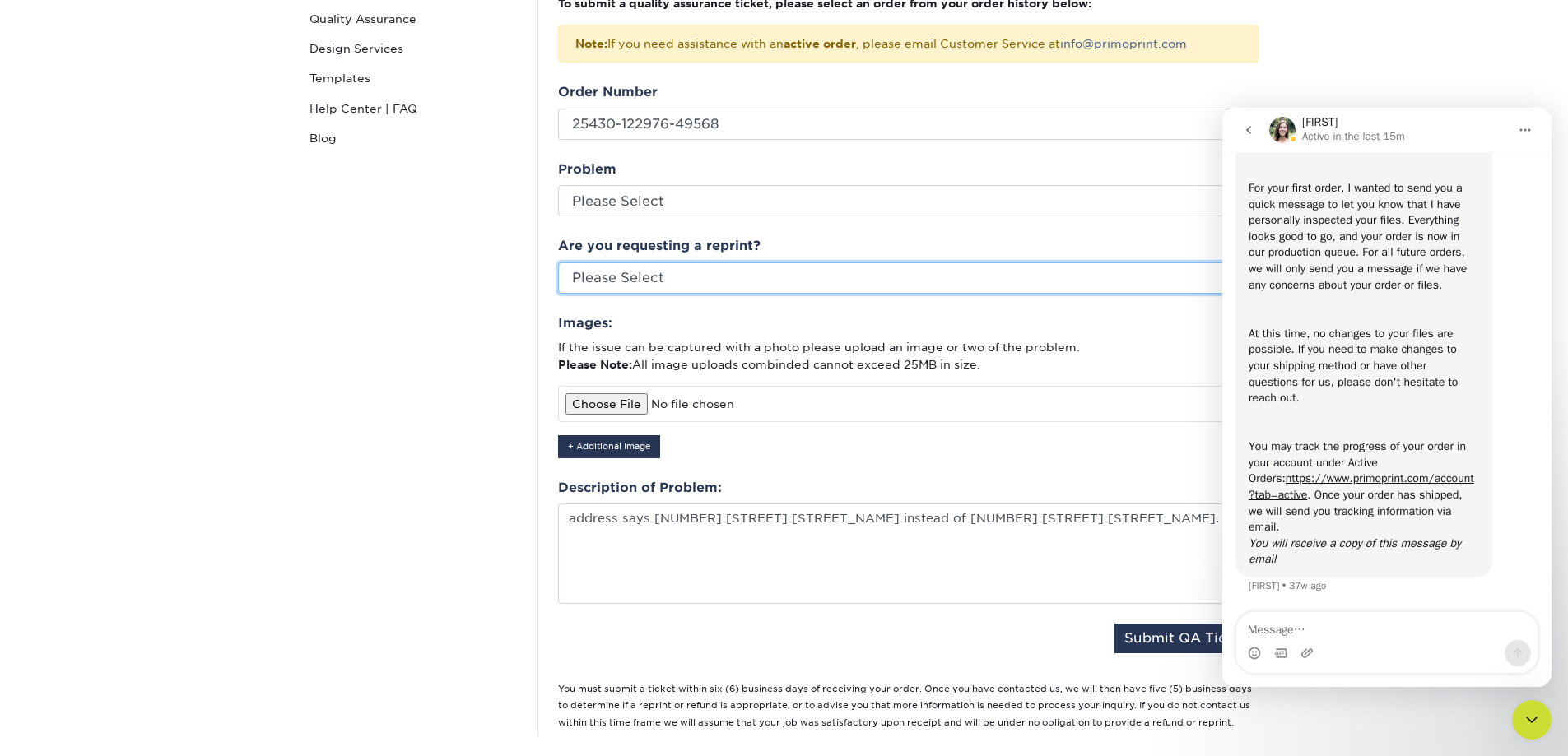 click on "Please Select
Yes
No
Other" at bounding box center (908, 278) 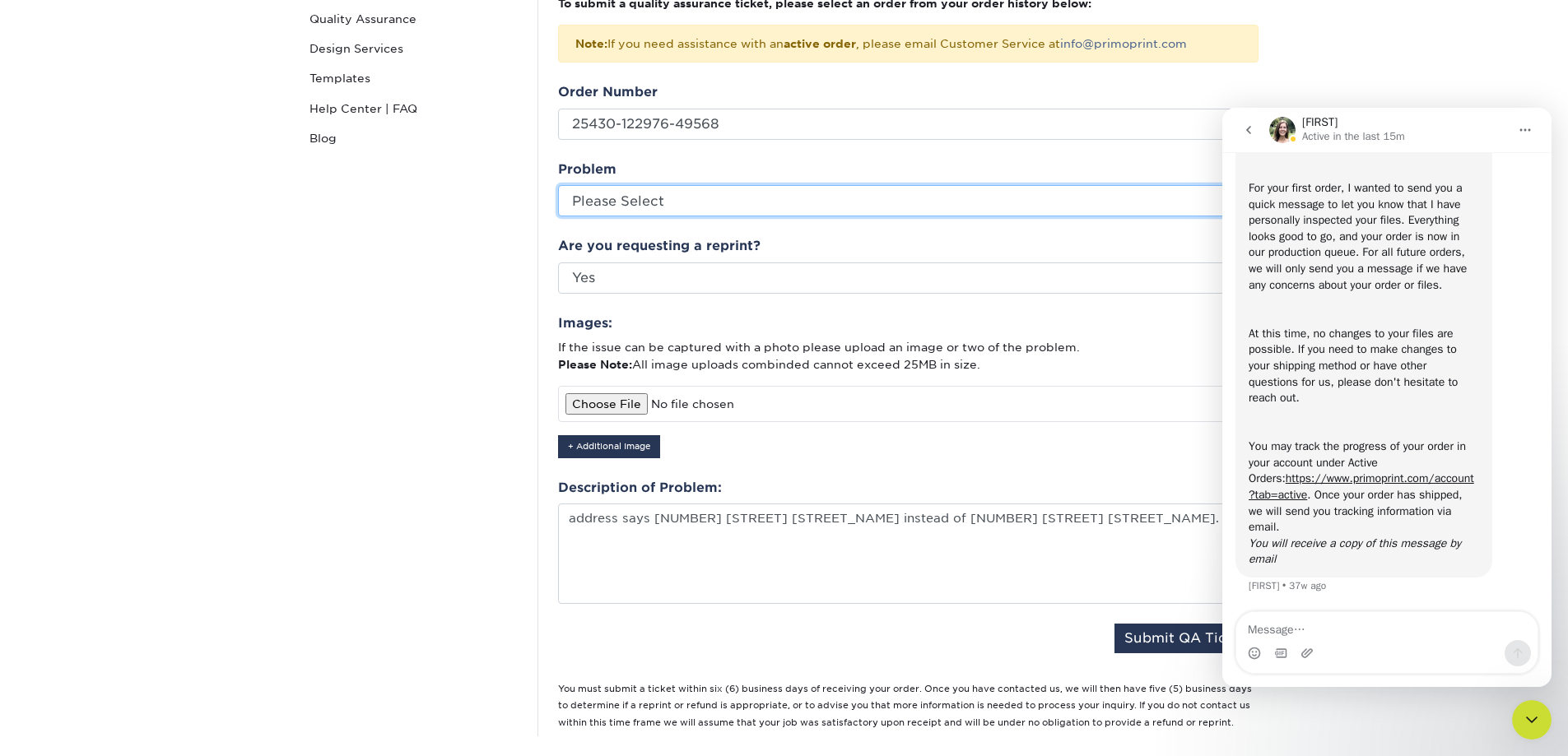 click on "Please Select
Coating
Missing Images
Bindery
Color
Cutting
Missing Hardware
Shipping
Other: Please Describe" at bounding box center (908, 201) 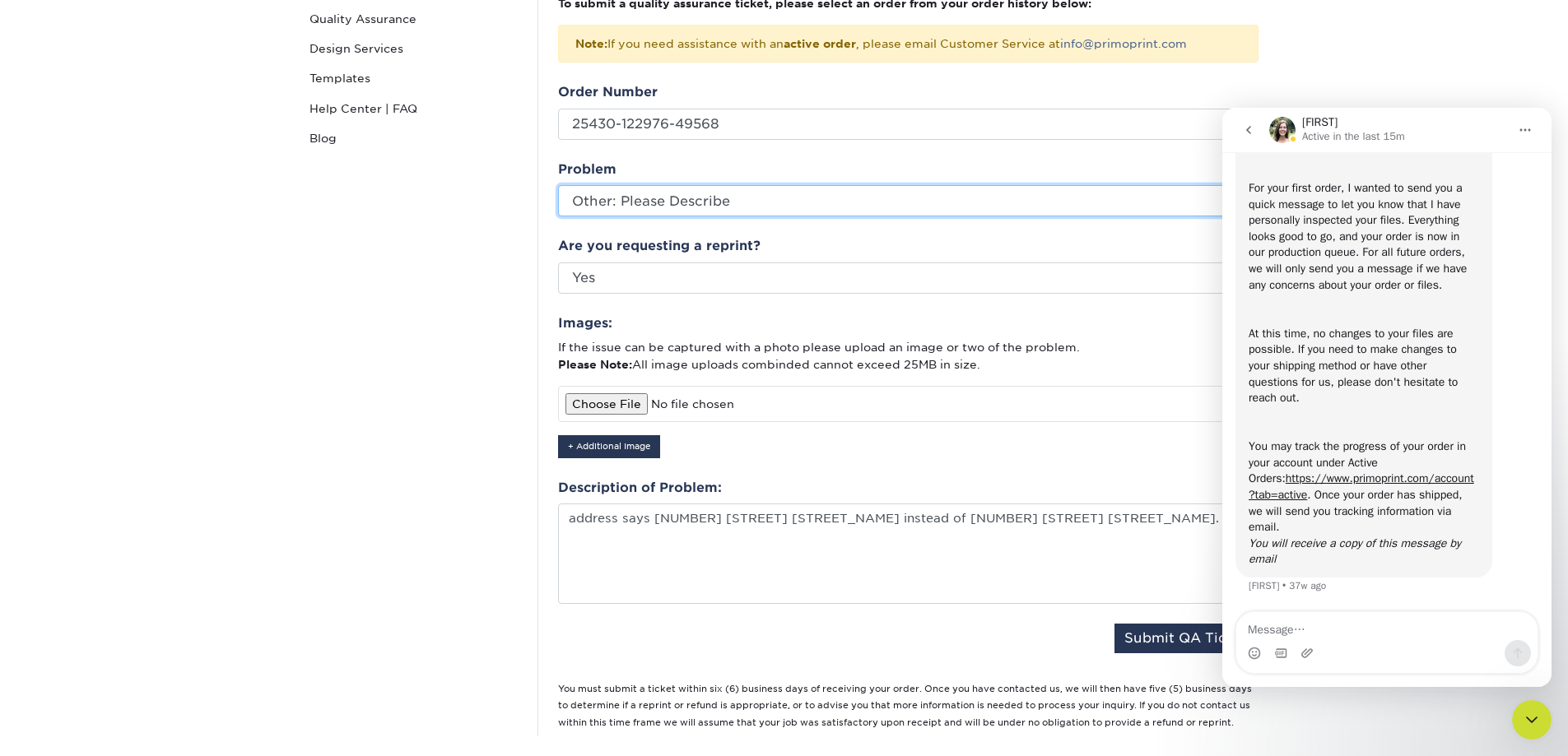 click on "Please Select
Coating
Missing Images
Bindery
Color
Cutting
Missing Hardware
Shipping
Other: Please Describe" at bounding box center [908, 201] 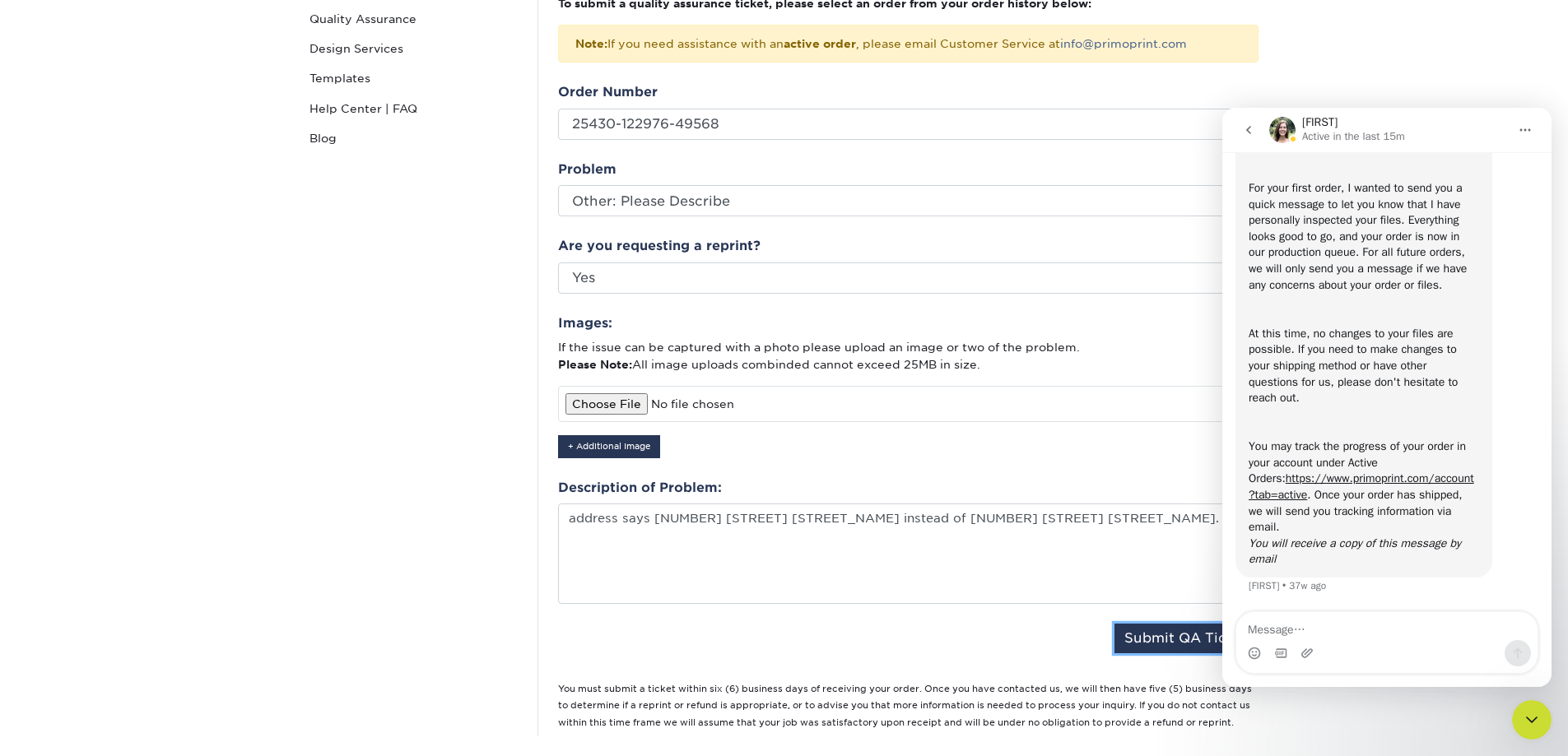 click on "Submit QA Ticket" at bounding box center [1186, 638] 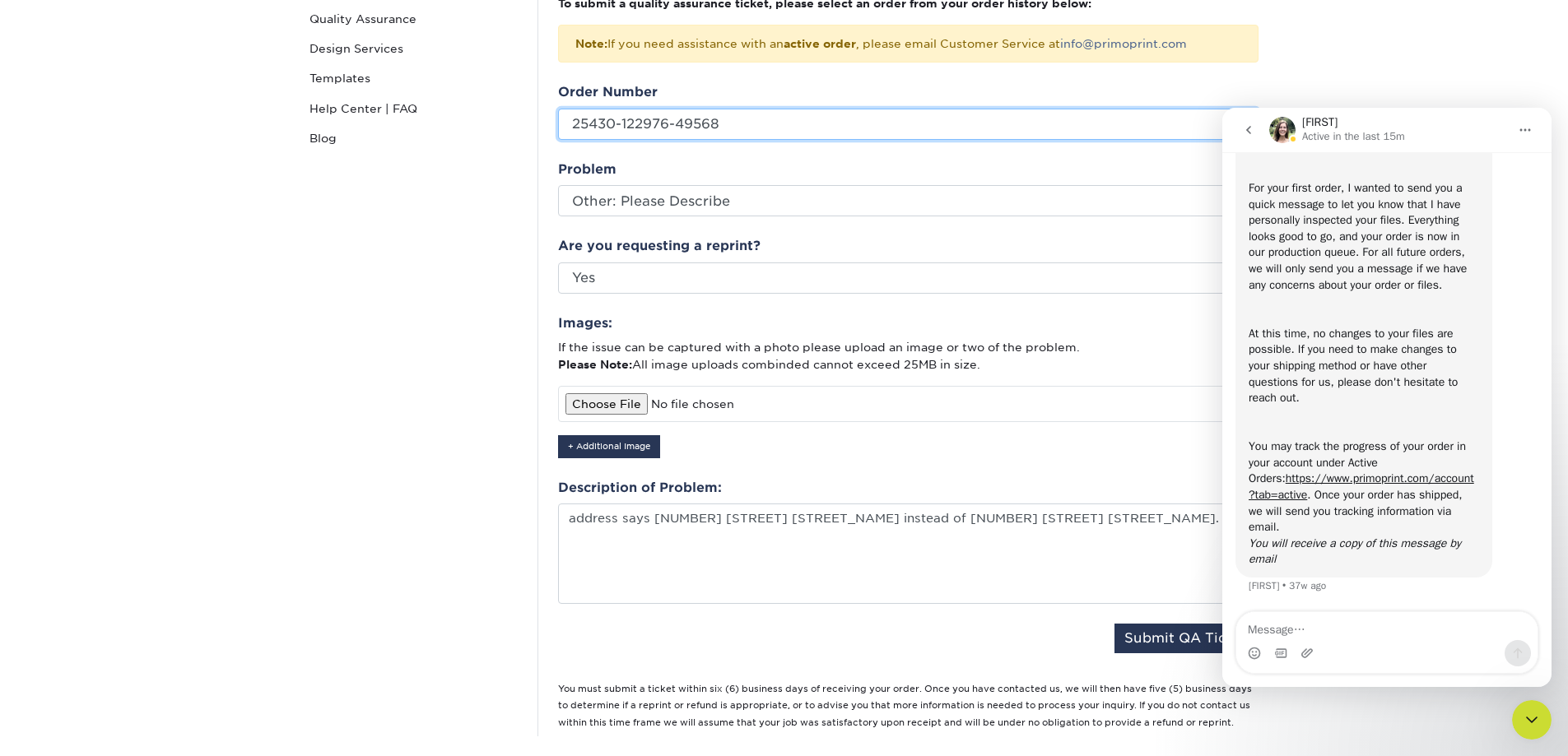 click on "Please Select
25430-122976-49568
241114-115420-49568" at bounding box center [908, 124] 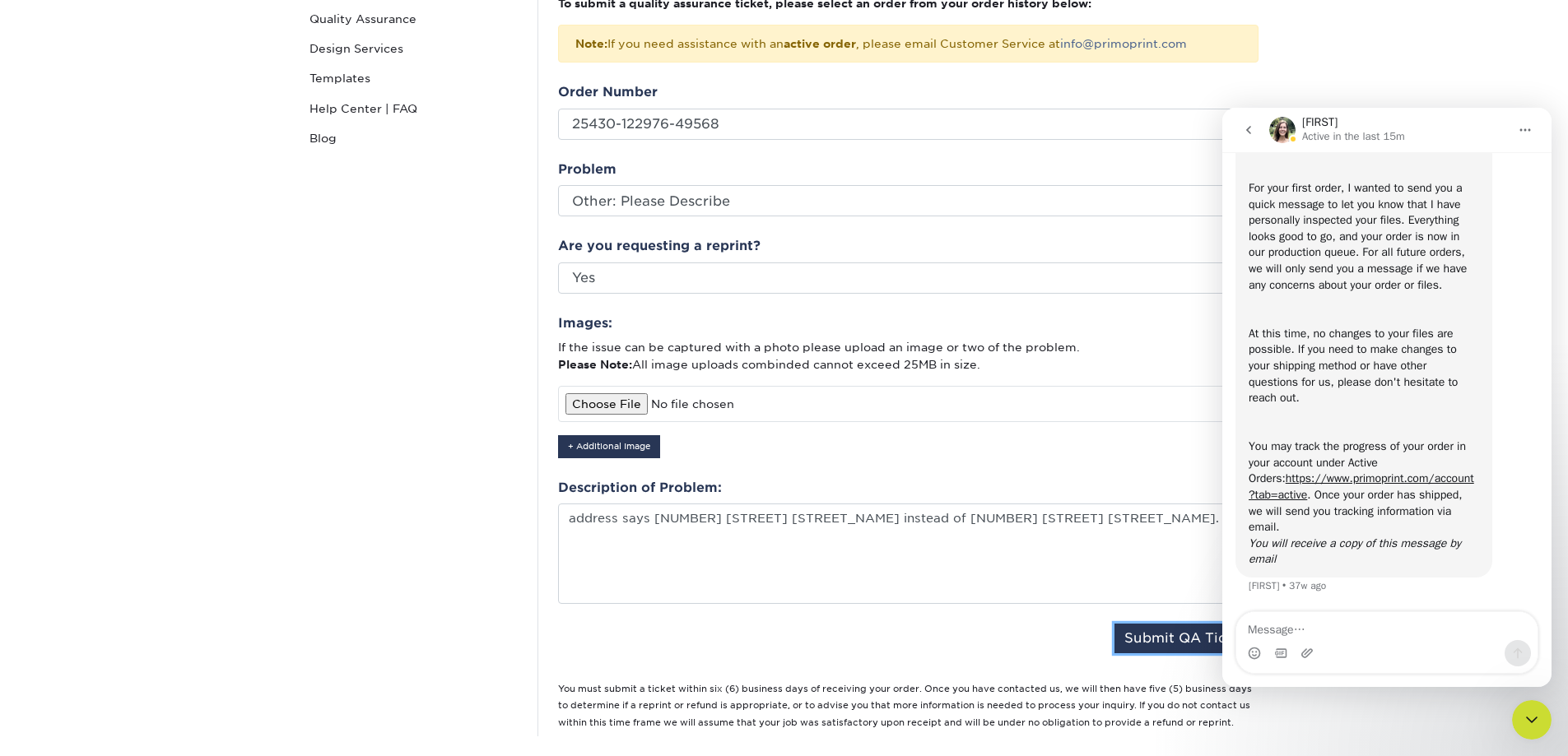 click on "Submit QA Ticket" at bounding box center (1186, 638) 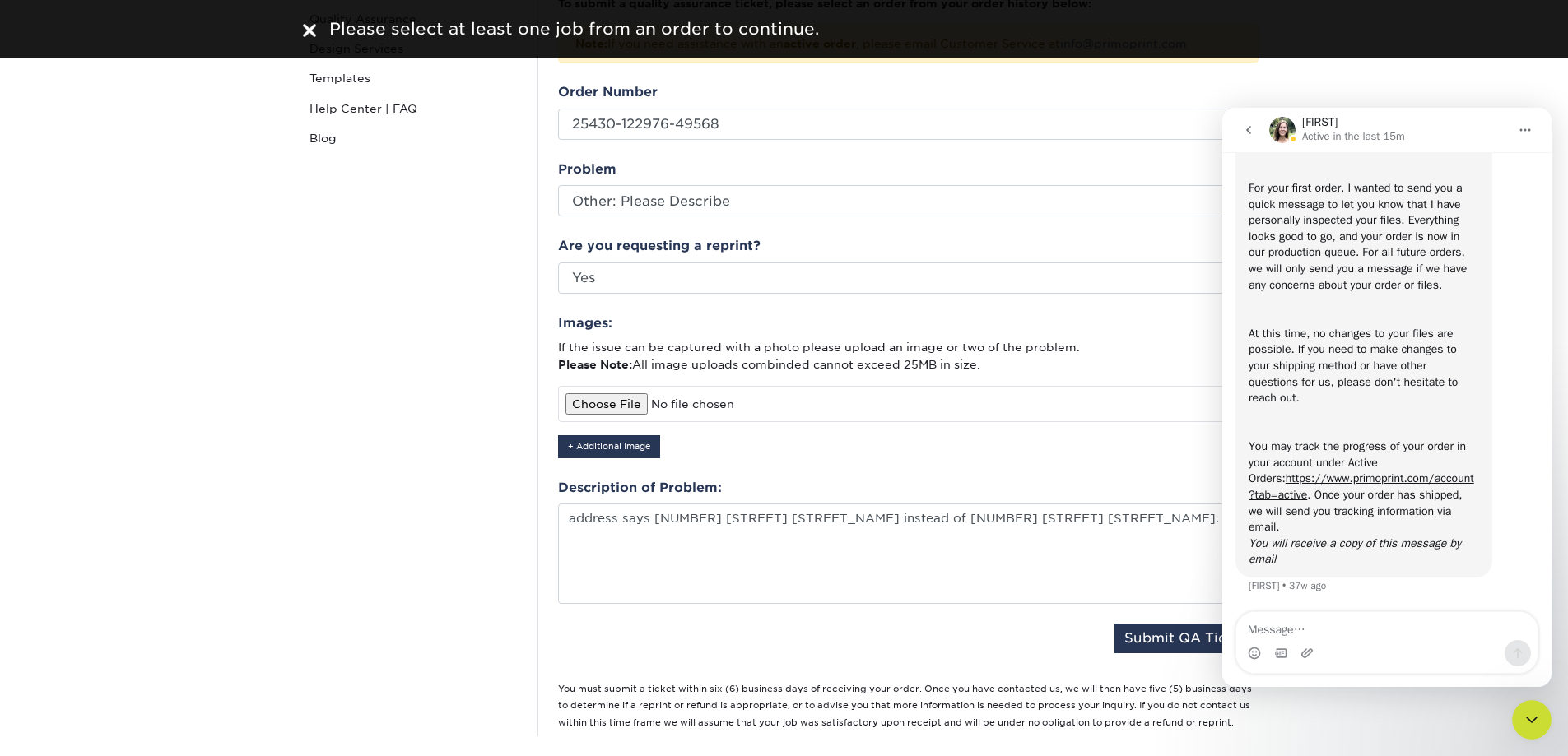 click on "Please select at least one job from an order to continue." at bounding box center [784, 29] 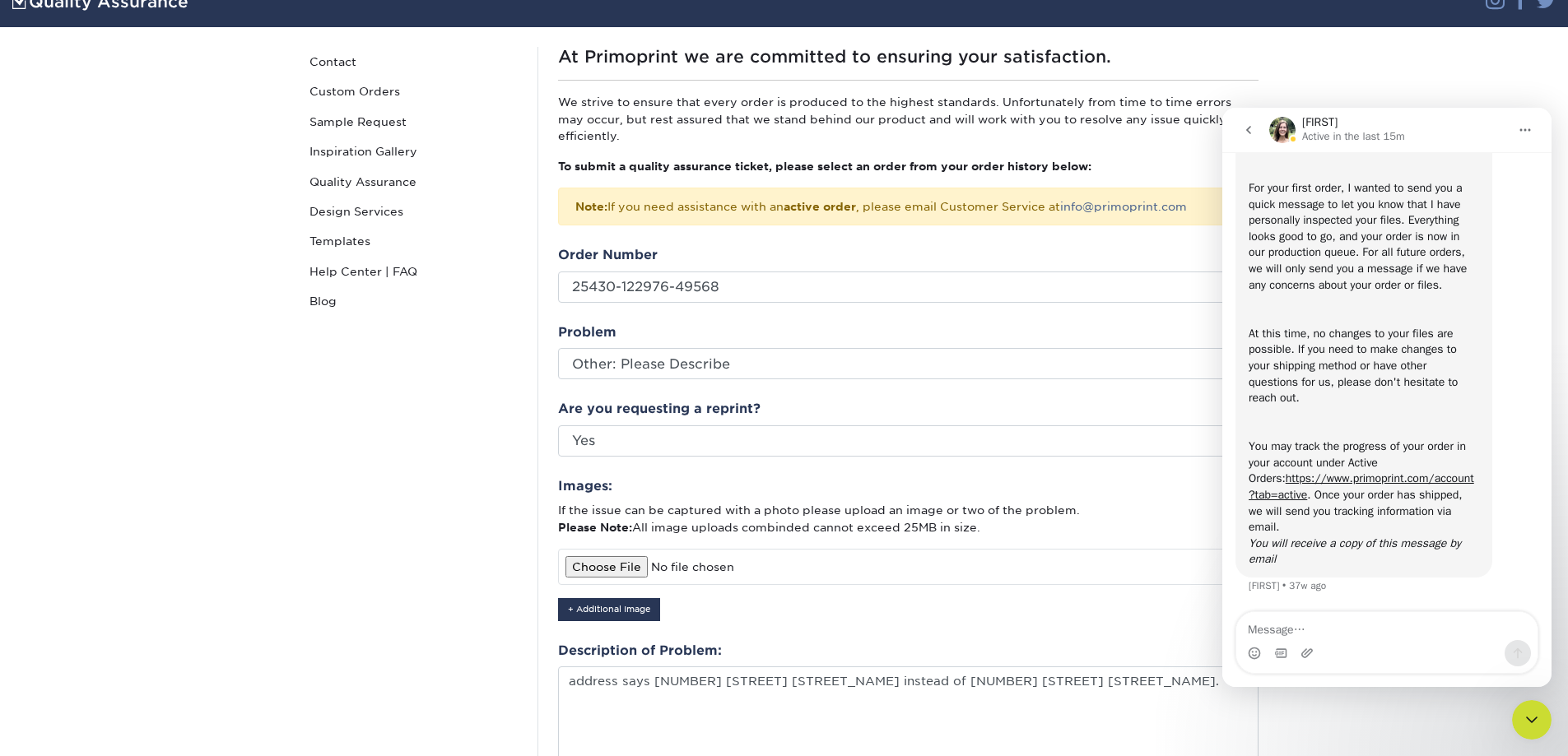 scroll, scrollTop: 75, scrollLeft: 0, axis: vertical 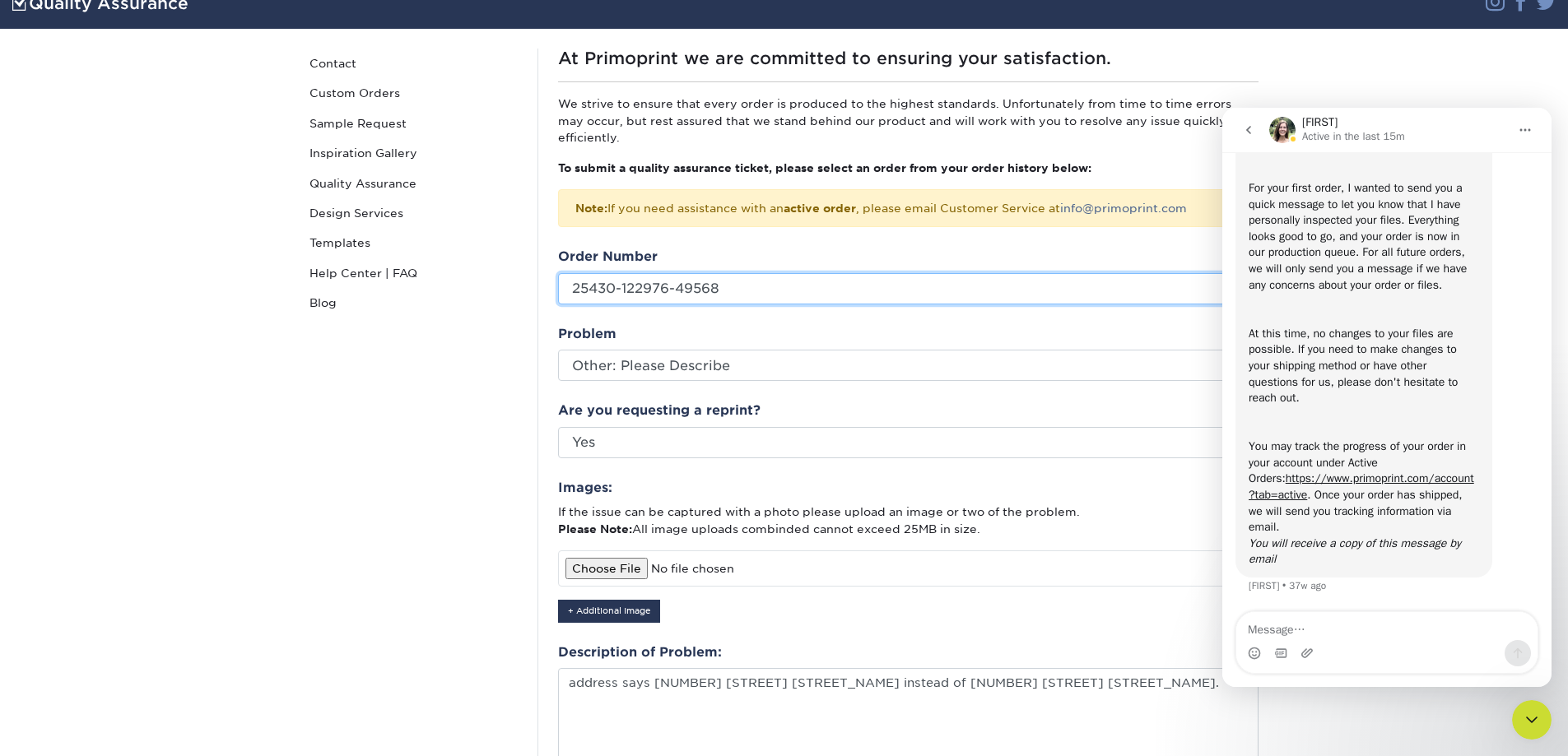 click on "Please Select
25430-122976-49568
241114-115420-49568" at bounding box center [908, 289] 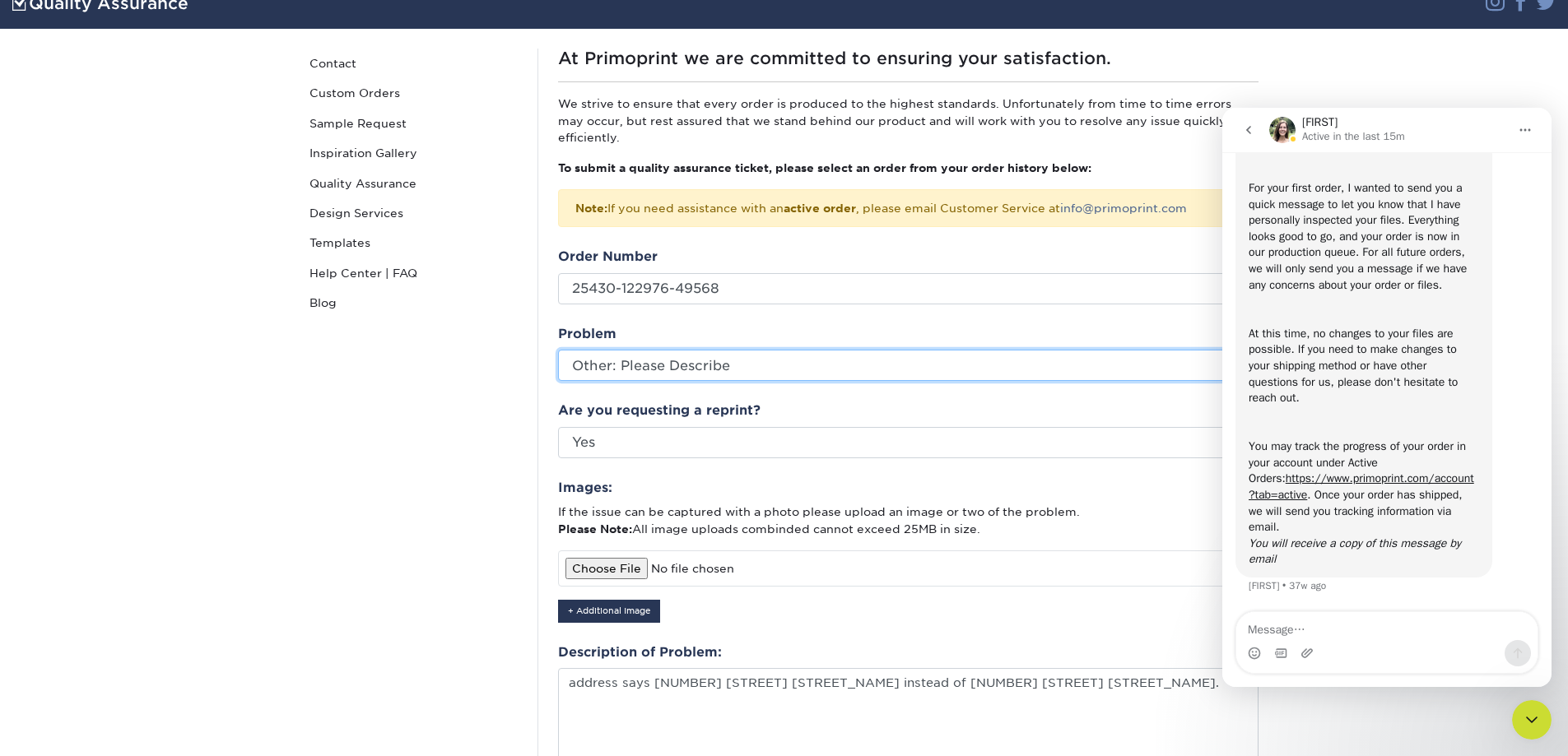click on "Please Select
Coating
Missing Images
Bindery
Color
Cutting
Missing Hardware
Shipping
Other: Please Describe" at bounding box center [908, 365] 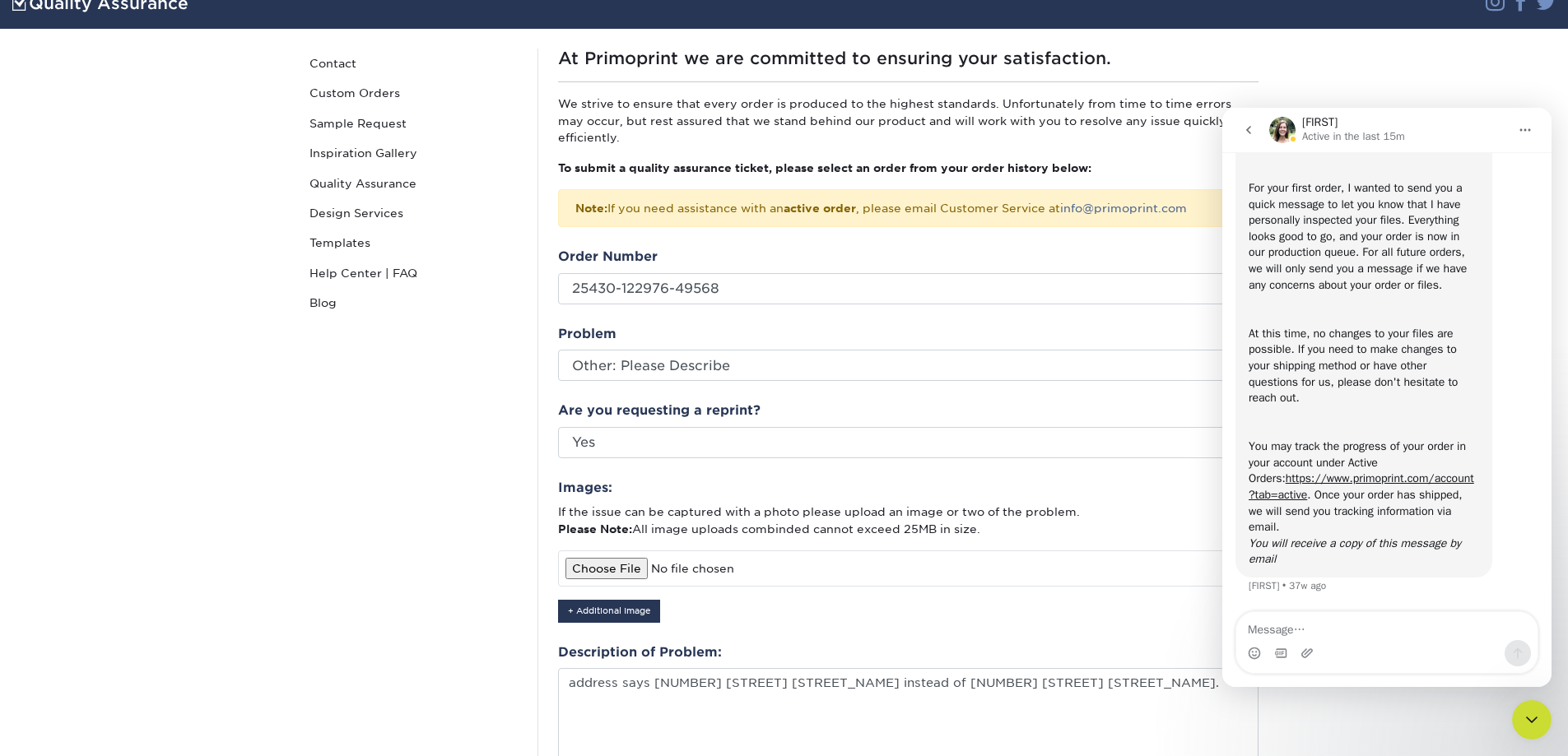 click on "Order Number
Please Select
25430-122976-49568
241114-115420-49568
Problem
Please Select
Coating
Missing Images Bindery Color Cutting No" at bounding box center (908, 542) 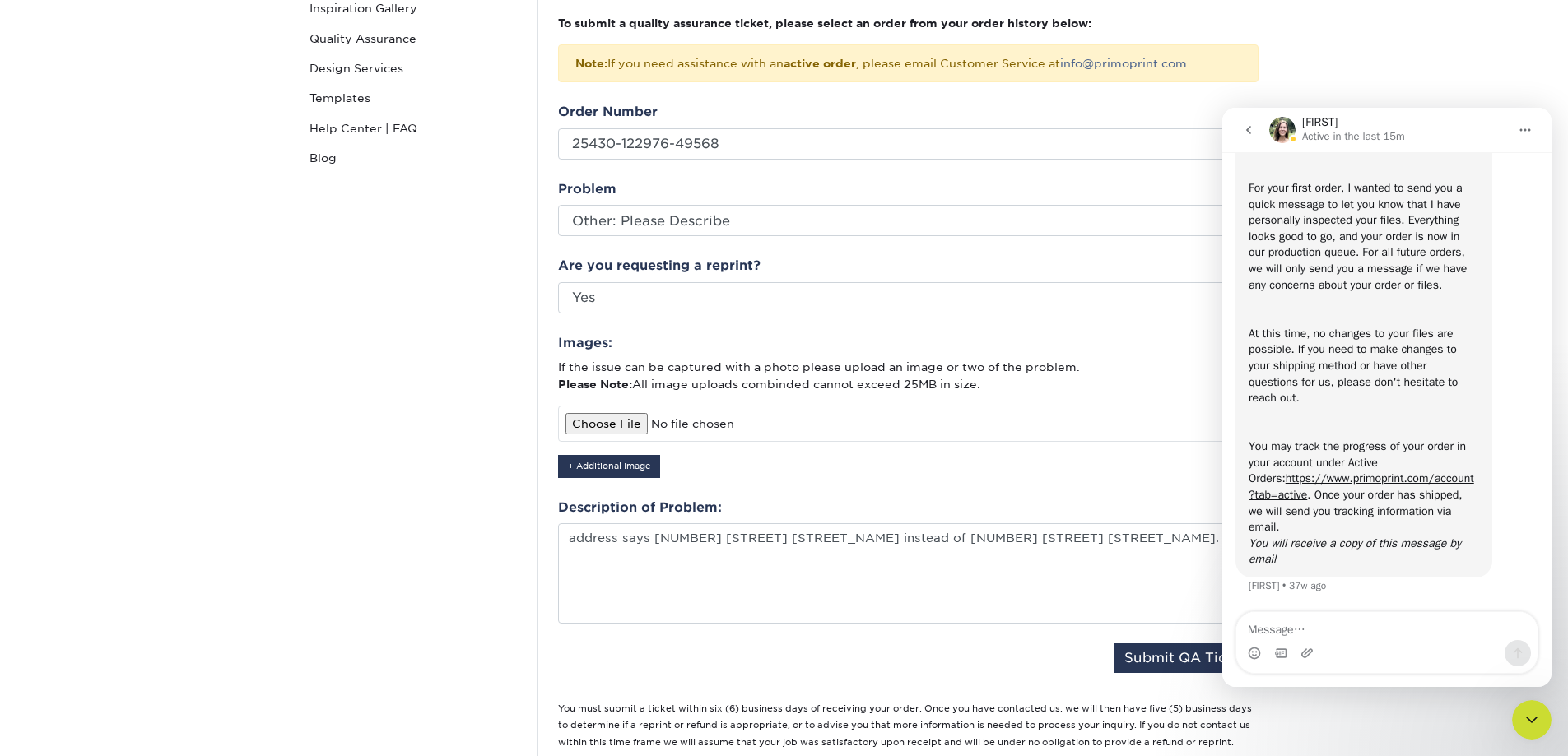 scroll, scrollTop: 239, scrollLeft: 0, axis: vertical 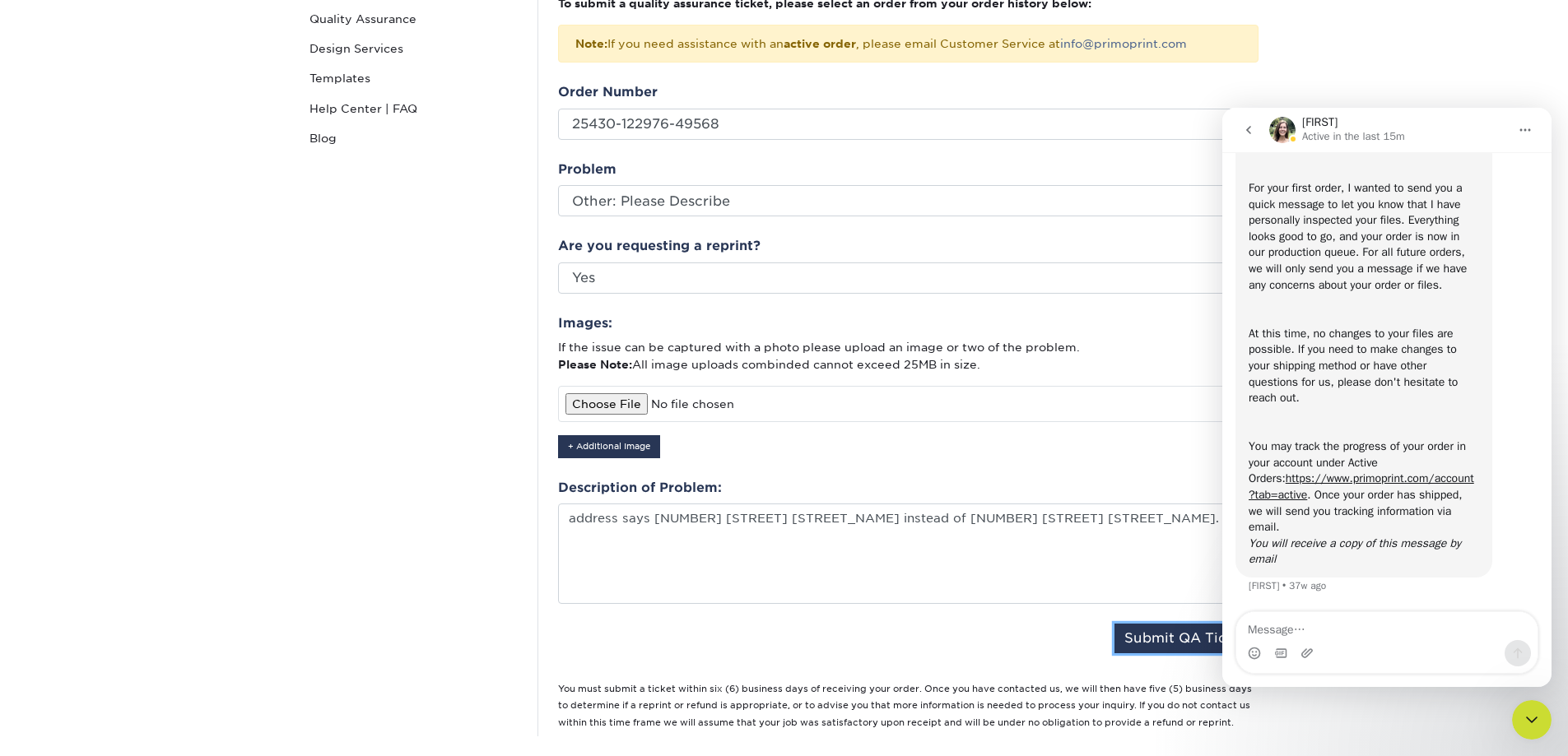 click on "Submit QA Ticket" at bounding box center (1186, 638) 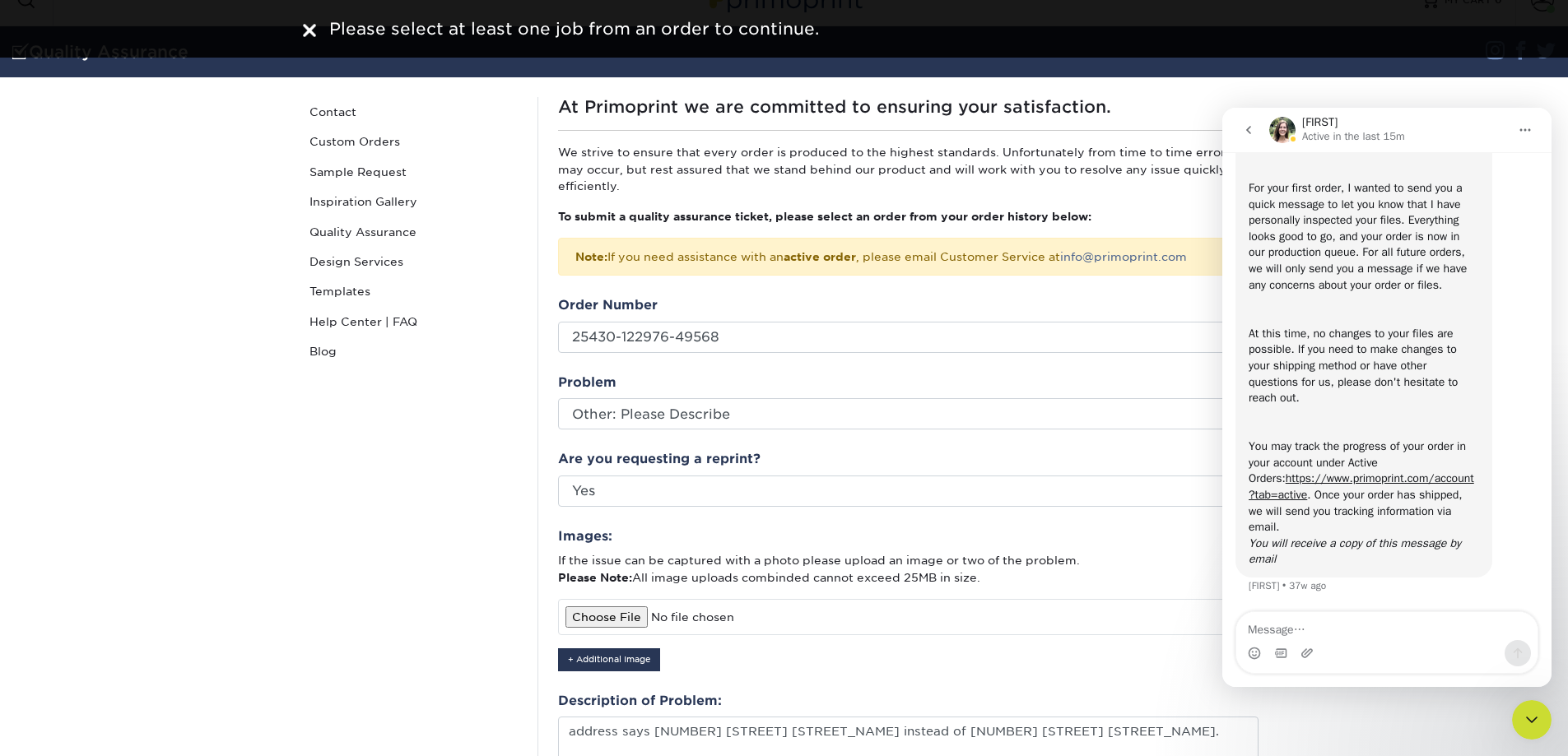 scroll, scrollTop: 0, scrollLeft: 0, axis: both 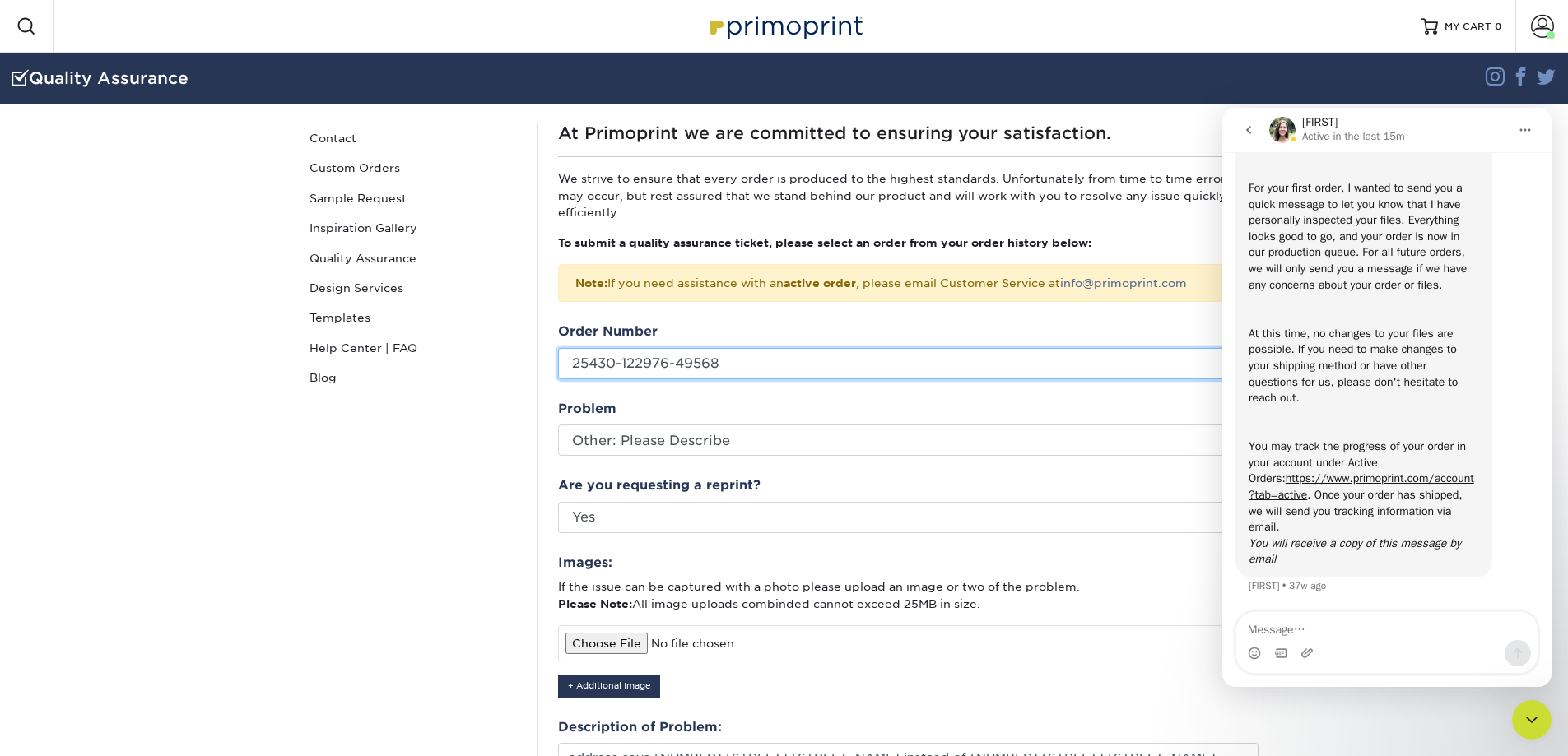 click on "Please Select
25430-122976-49568
241114-115420-49568" at bounding box center (908, 364) 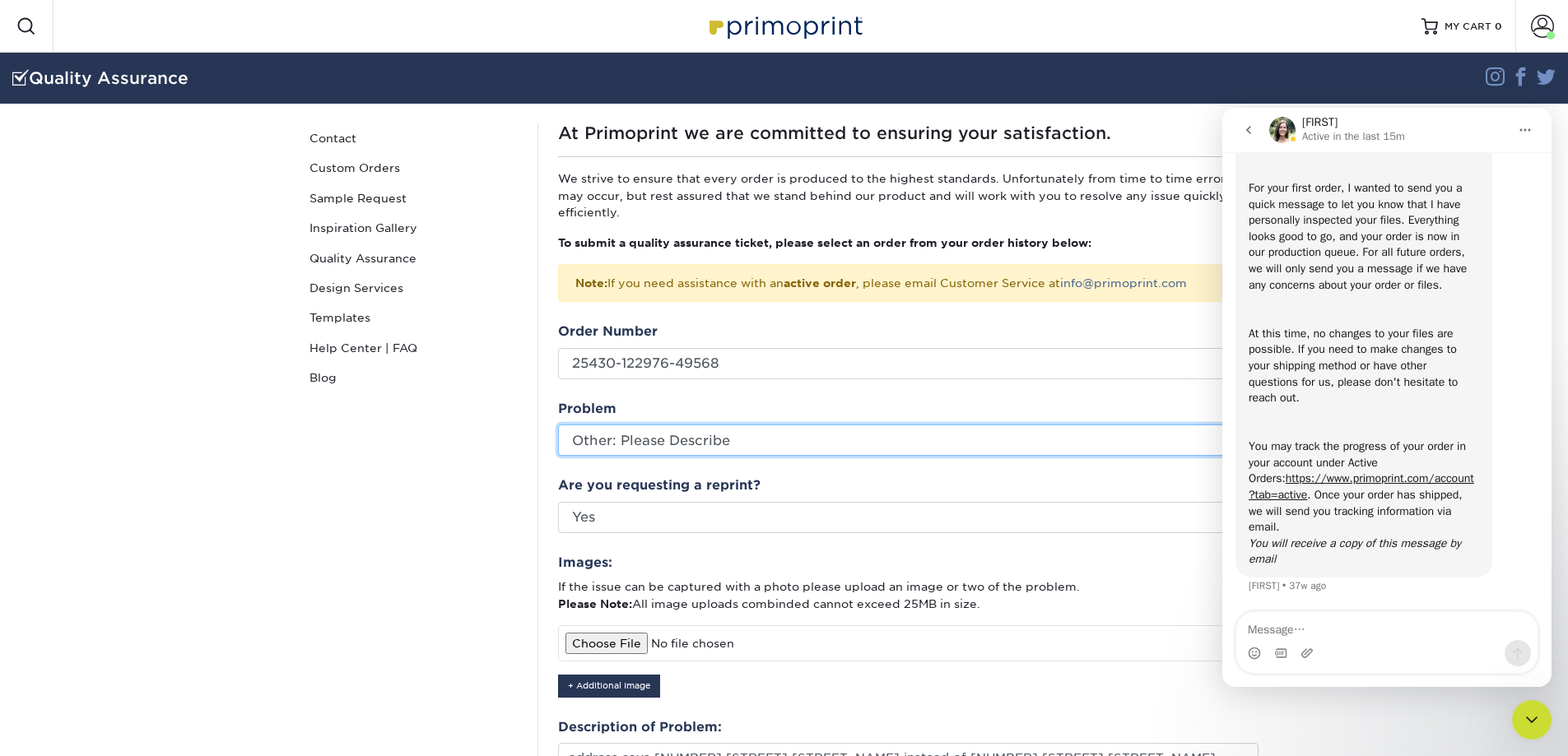 click on "Please Select
Coating
Missing Images
Bindery
Color
Cutting
Missing Hardware
Shipping
Other: Please Describe" at bounding box center (908, 440) 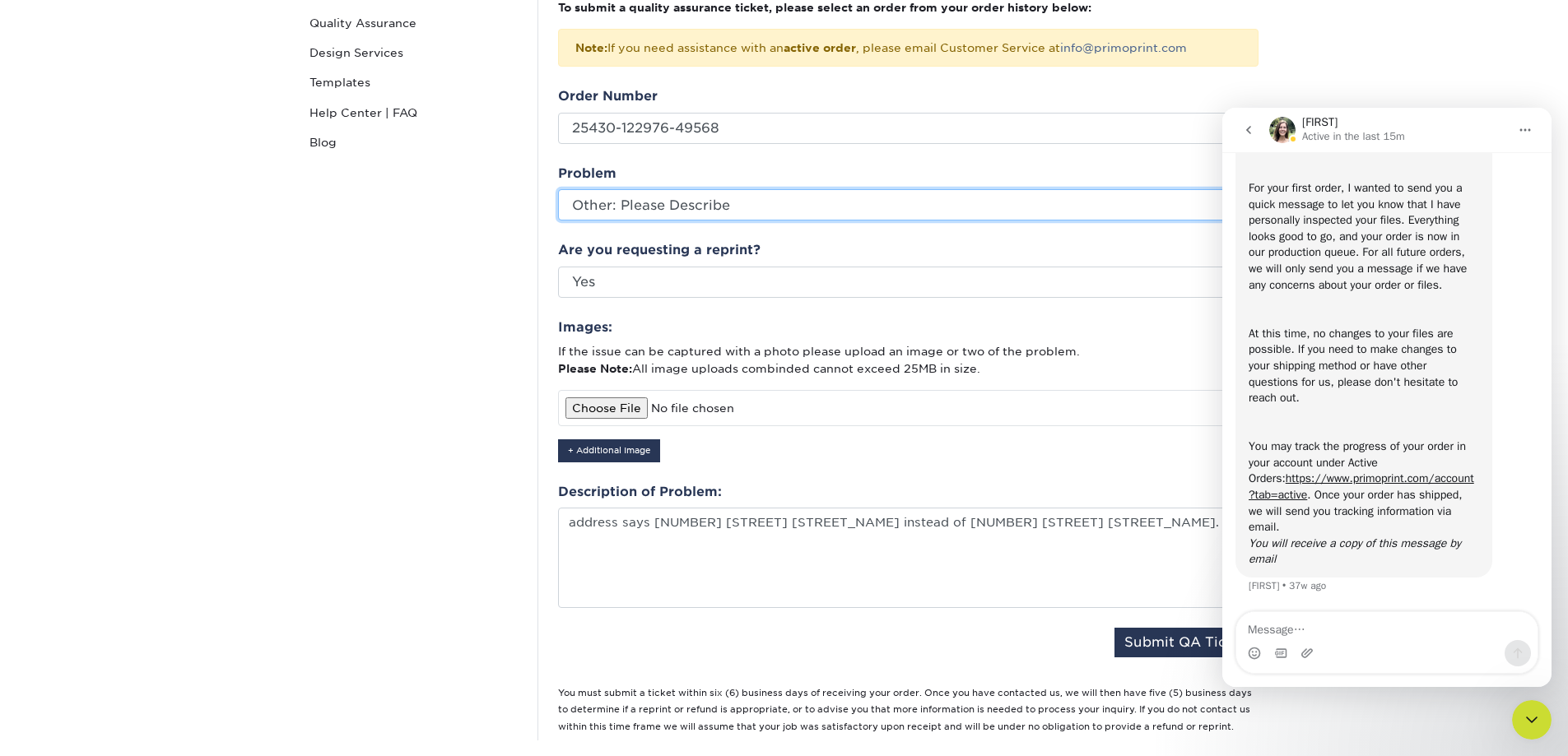 scroll, scrollTop: 239, scrollLeft: 0, axis: vertical 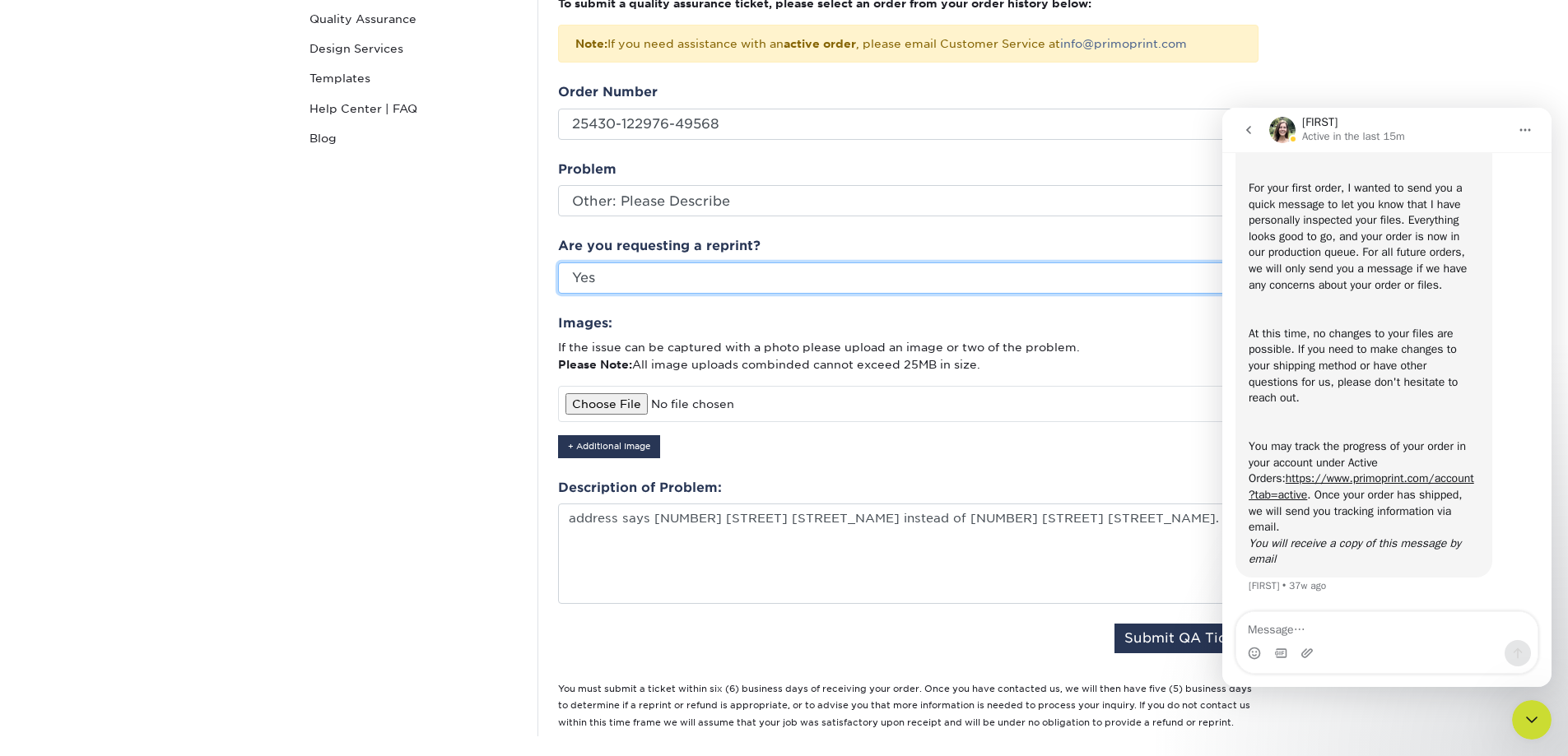click on "Please Select
Yes
No
Other" at bounding box center [908, 278] 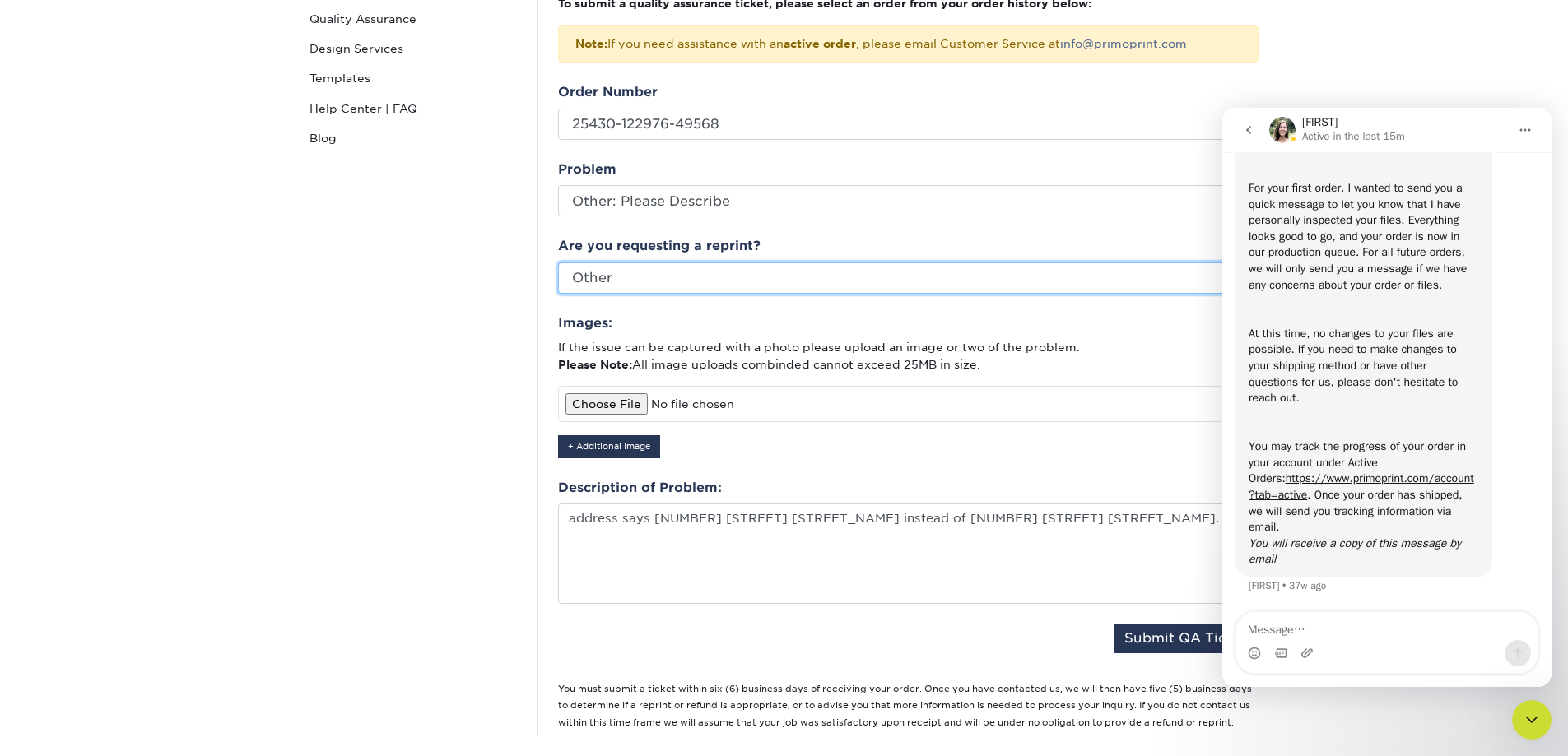 click on "Please Select
Yes
No
Other" at bounding box center [908, 278] 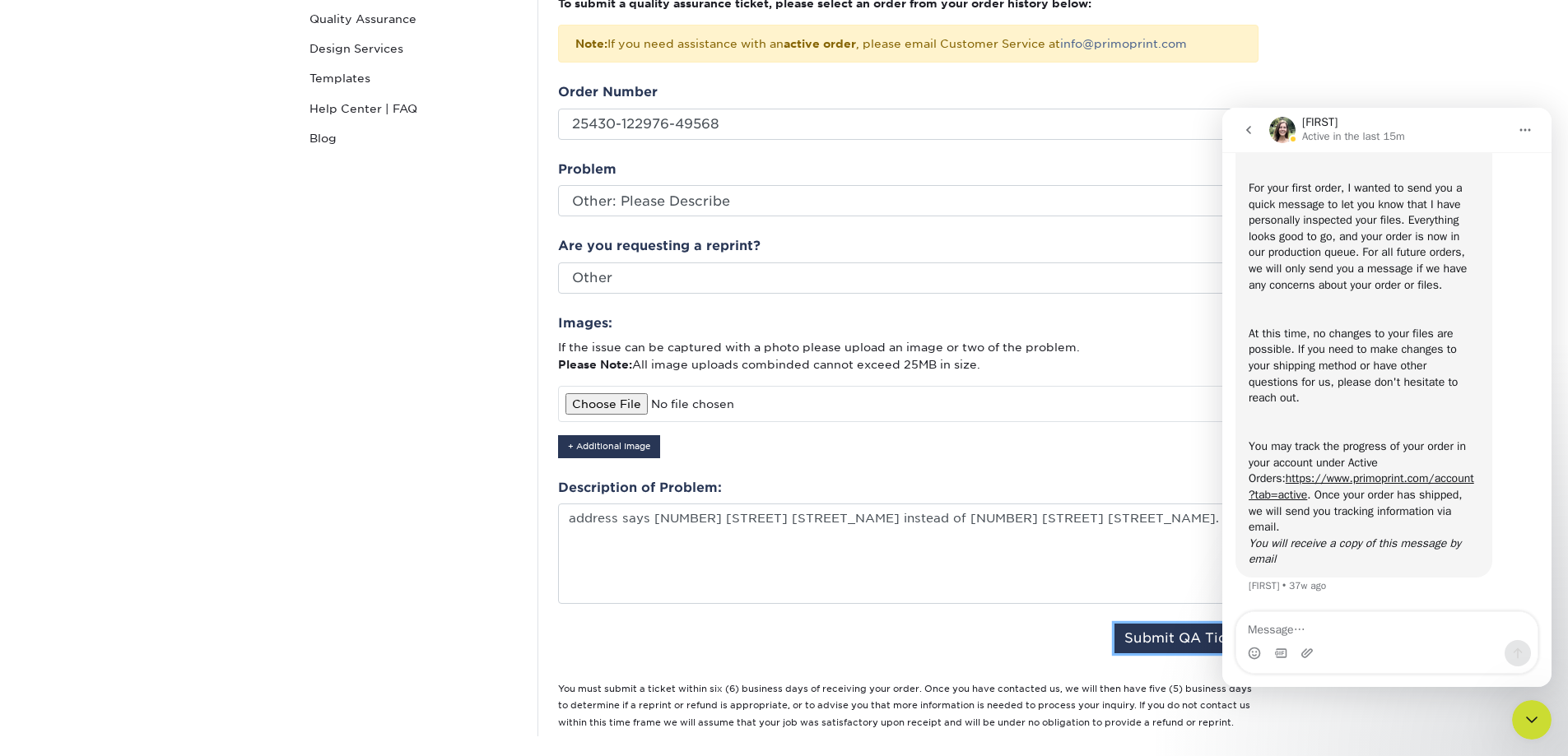 click on "Submit QA Ticket" at bounding box center [1186, 638] 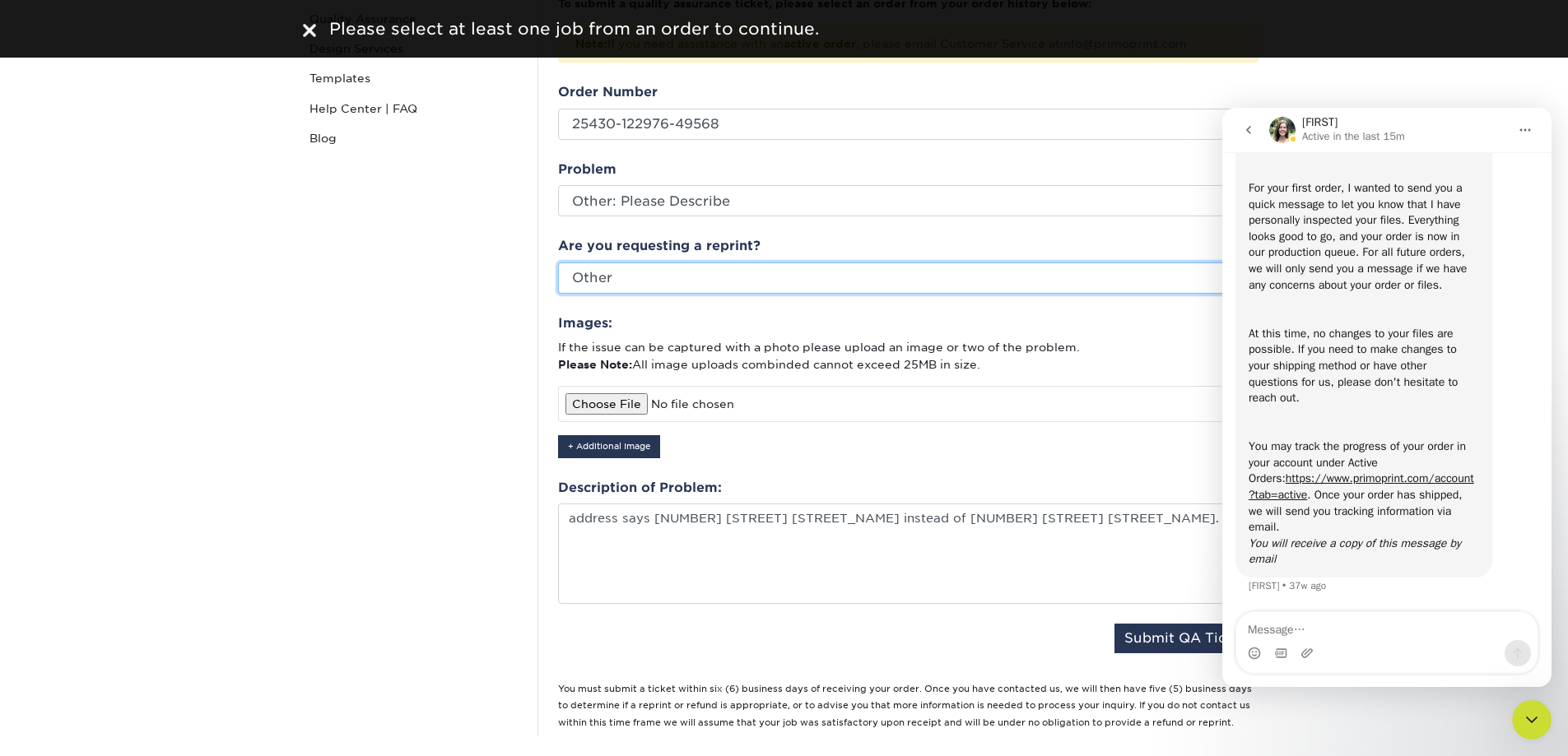 click on "Please Select
Yes
No
Other" at bounding box center [908, 278] 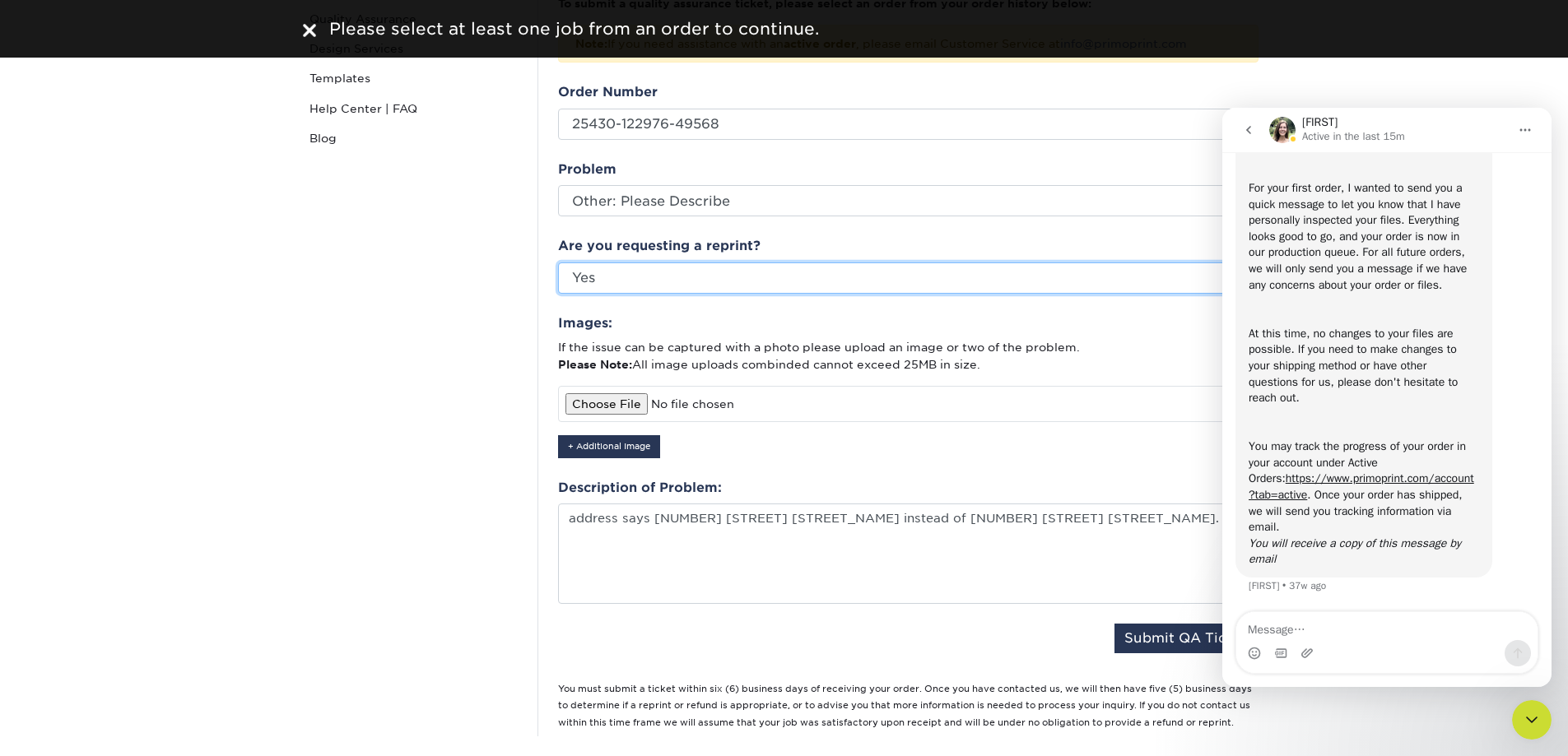click on "Please Select
Yes
No
Other" at bounding box center [908, 278] 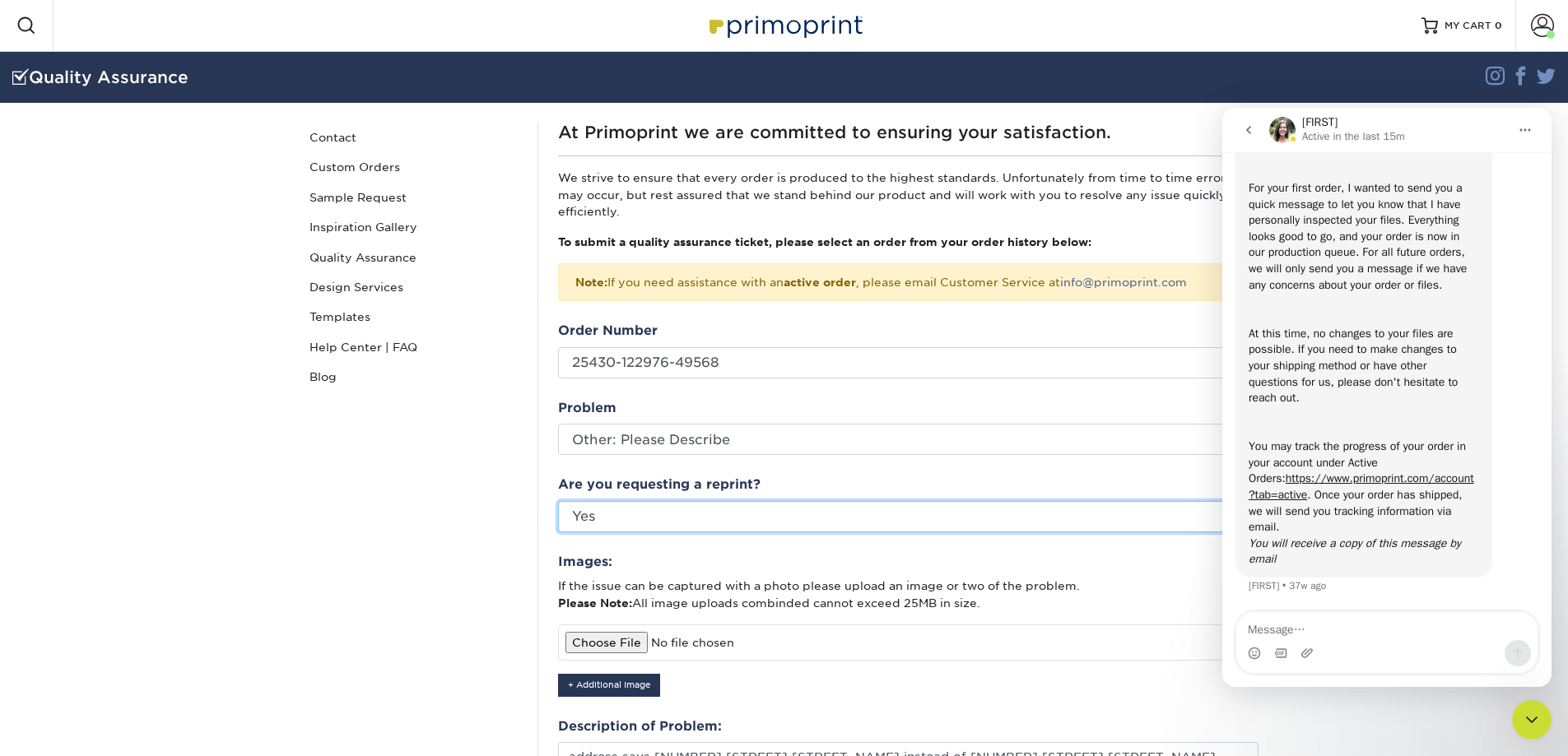 scroll, scrollTop: 0, scrollLeft: 0, axis: both 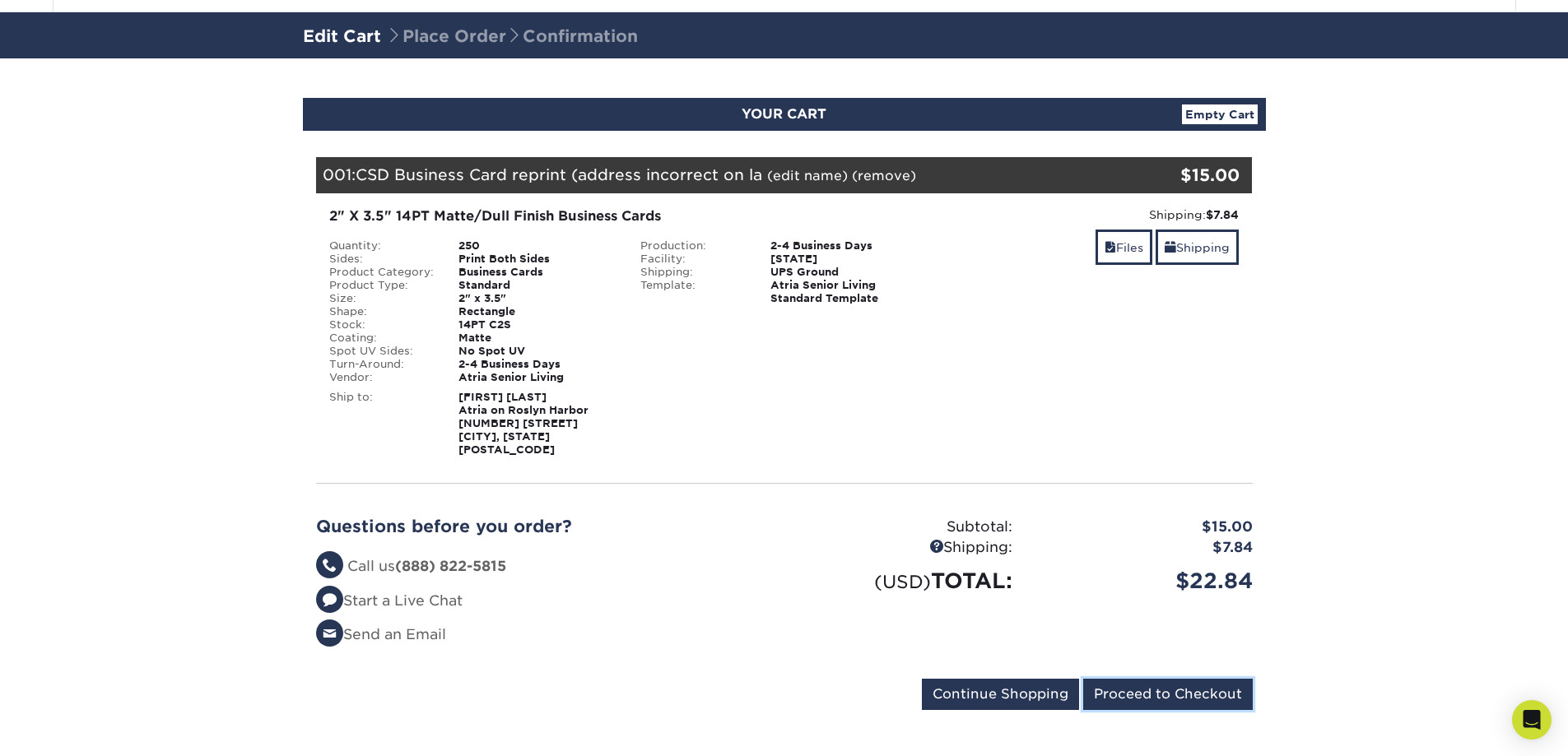 click on "Proceed to Checkout" at bounding box center (1168, 694) 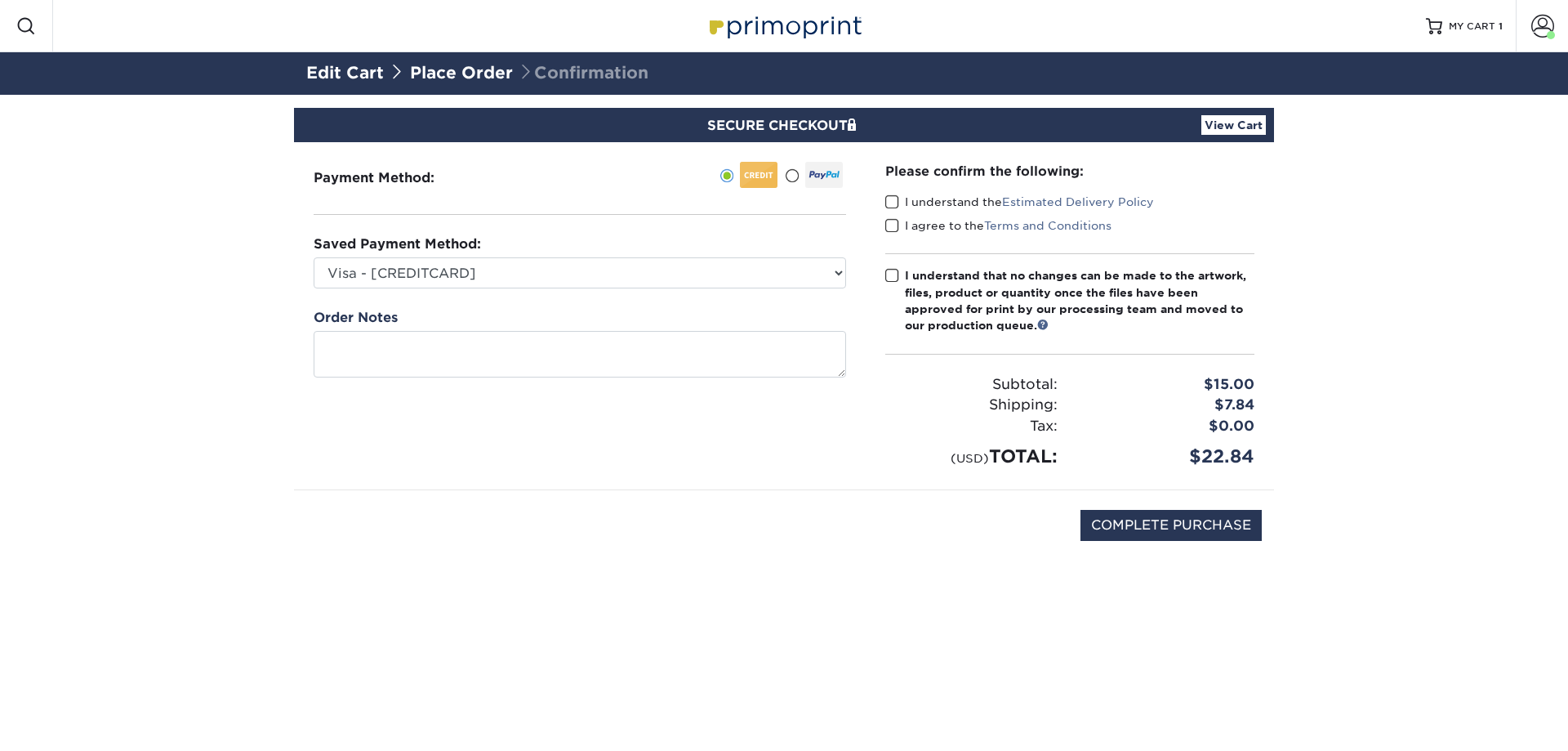 scroll, scrollTop: 0, scrollLeft: 0, axis: both 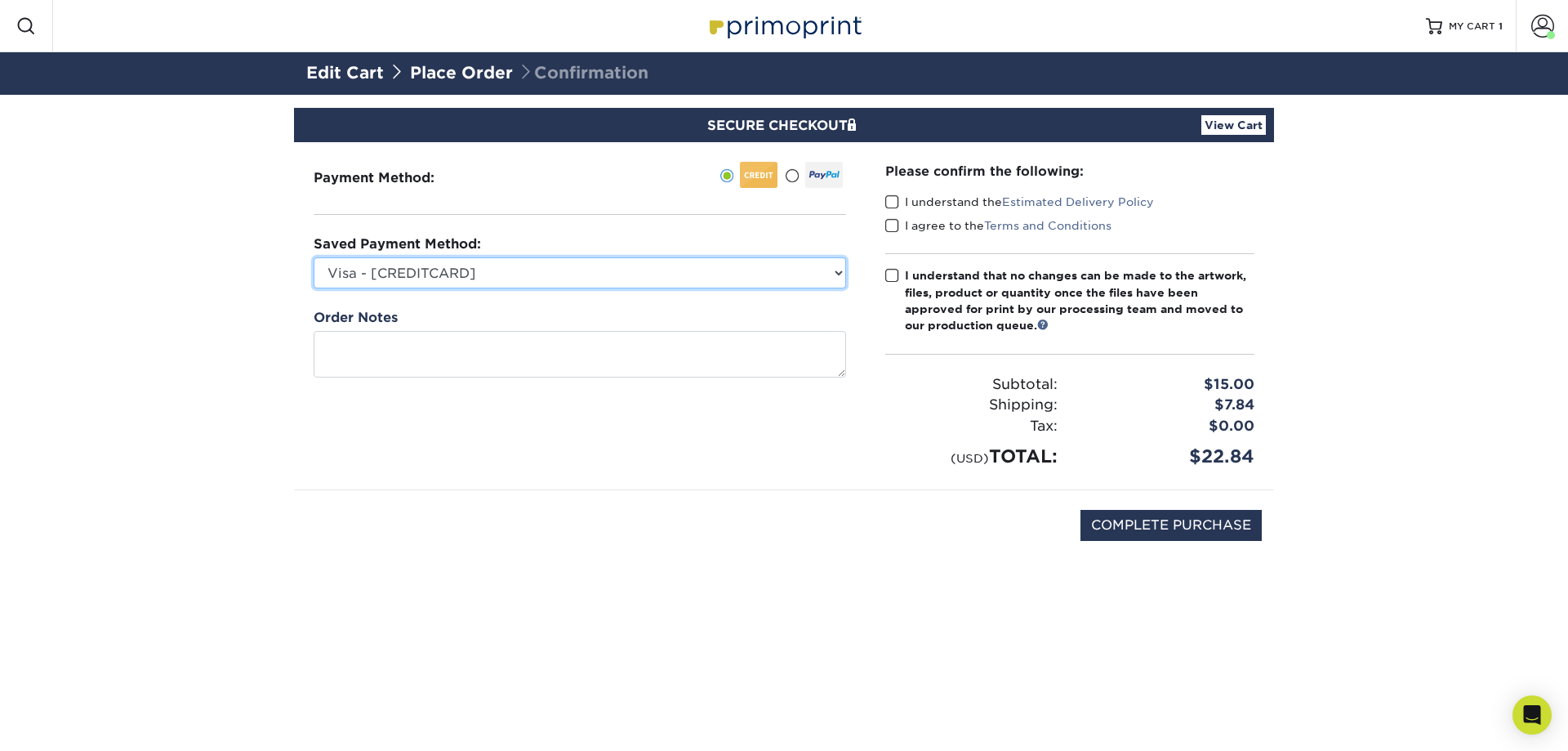 click on "Visa - [CREDITCARD] Visa - [CREDITCARD] New Credit Card" at bounding box center (580, 273) 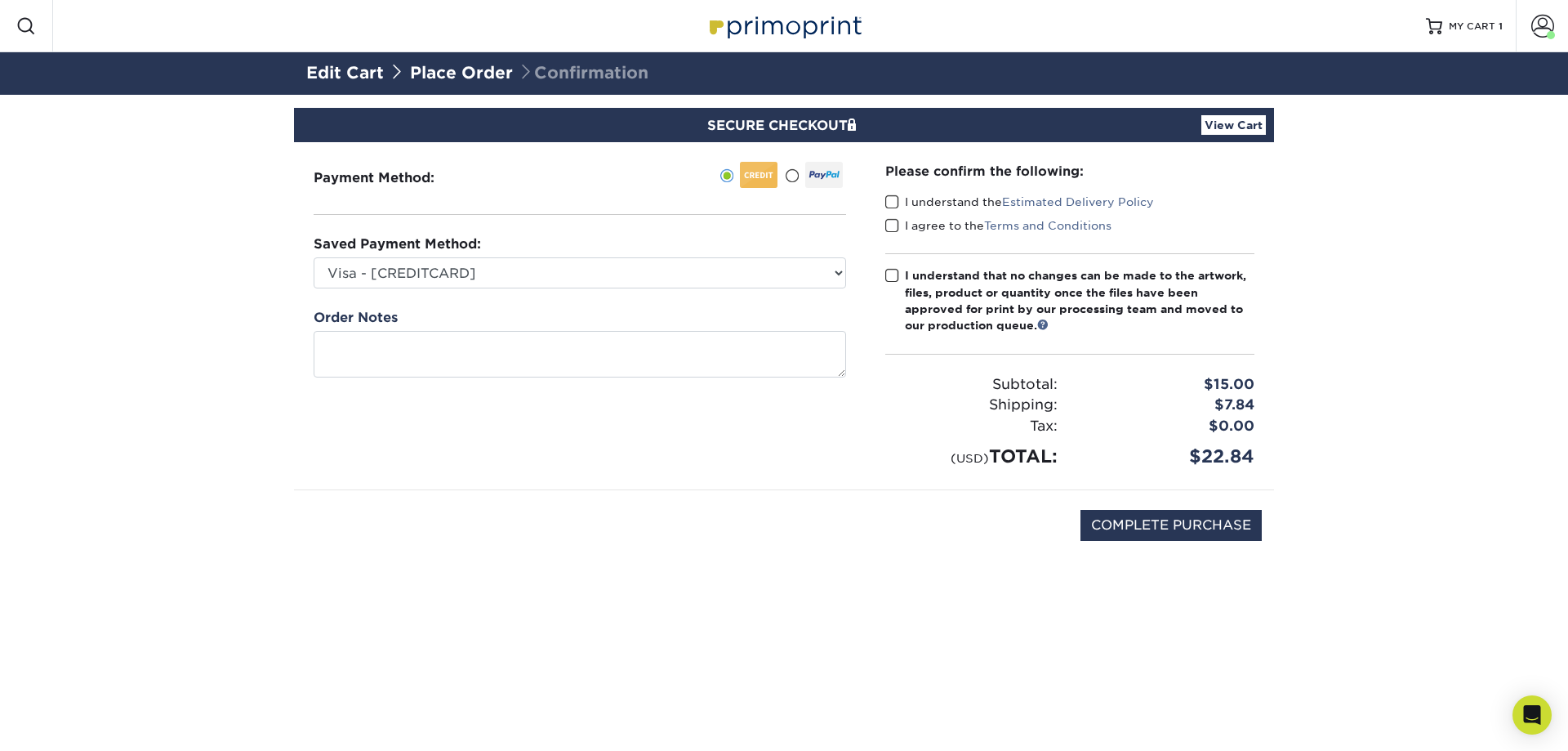 click at bounding box center (892, 202) 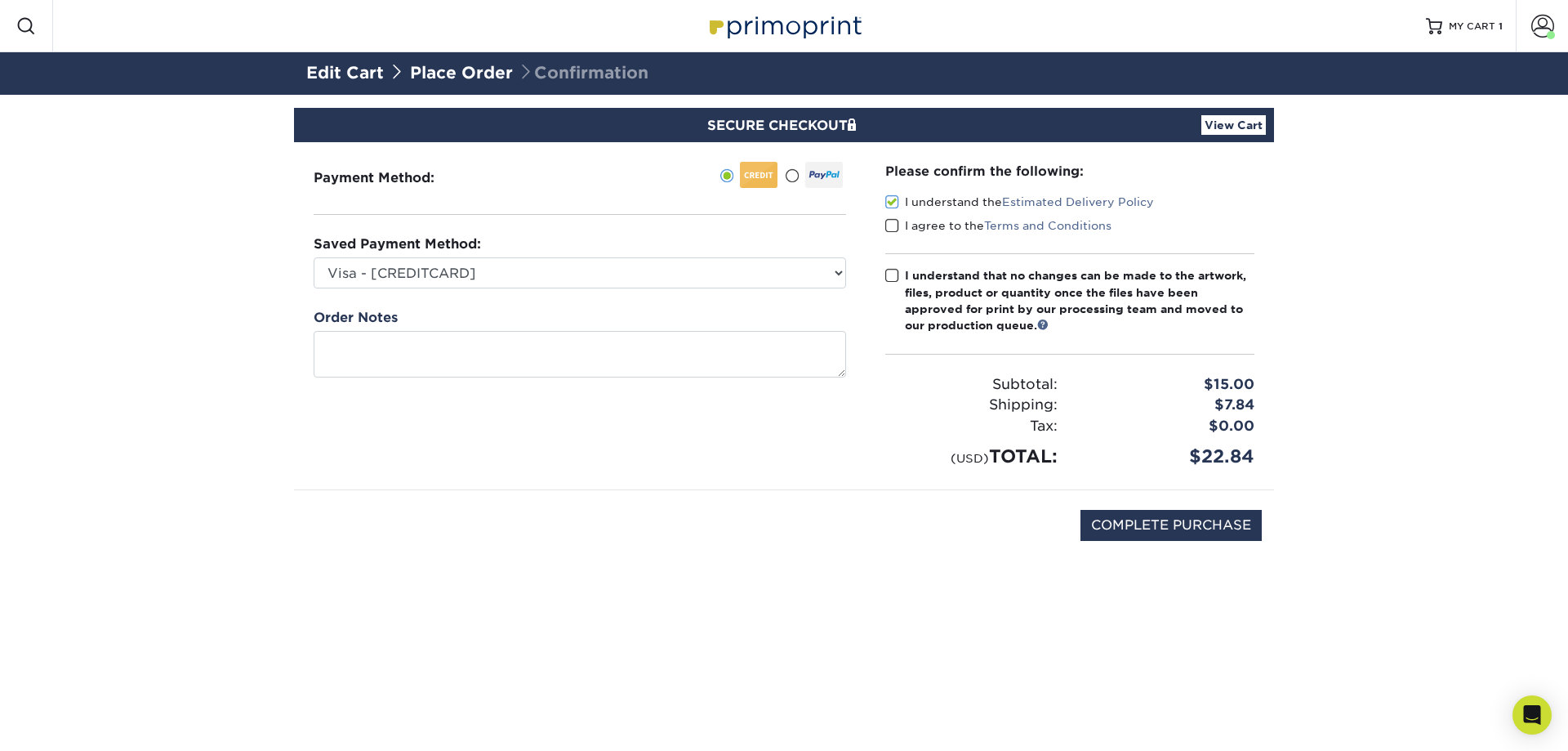 click at bounding box center (892, 226) 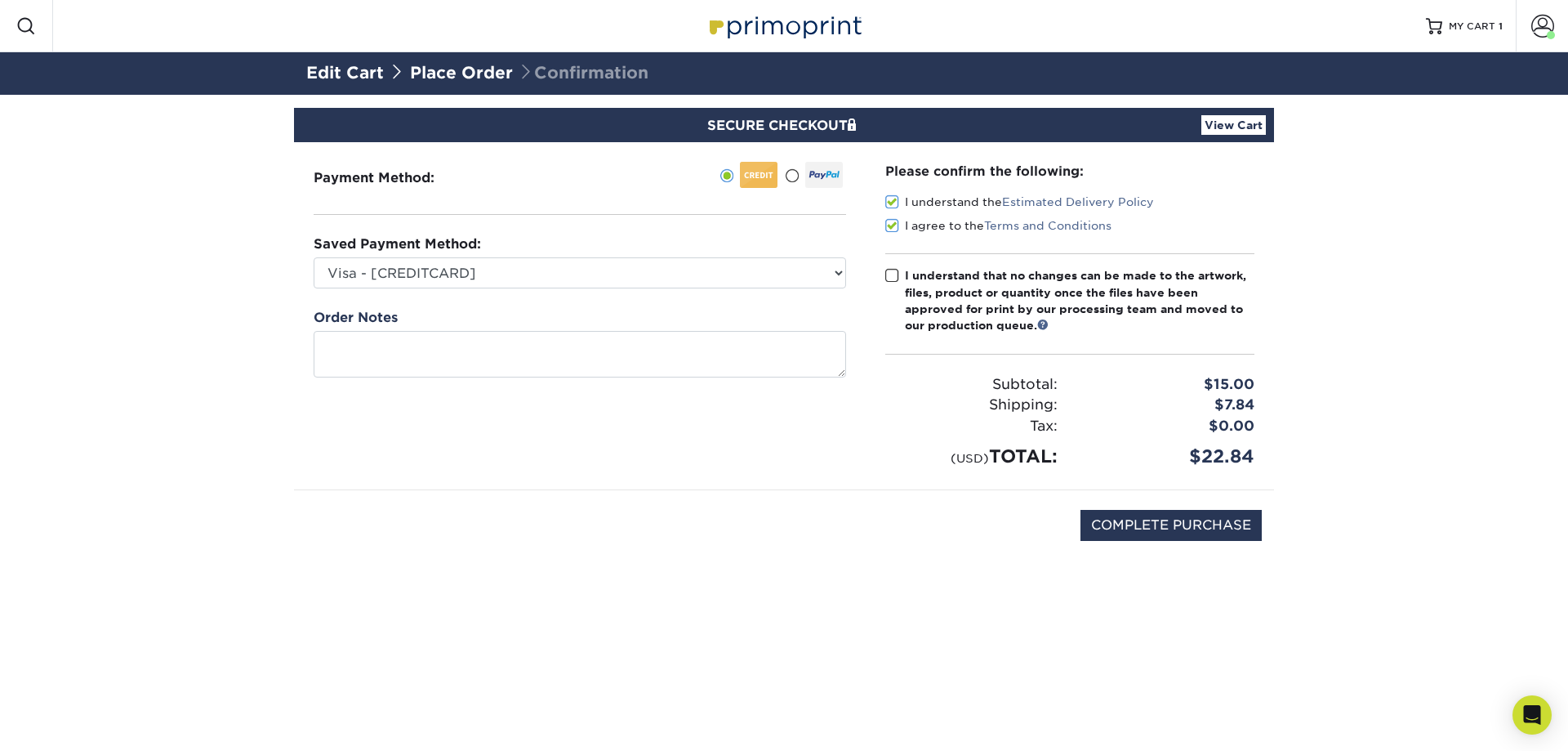 click at bounding box center [892, 275] 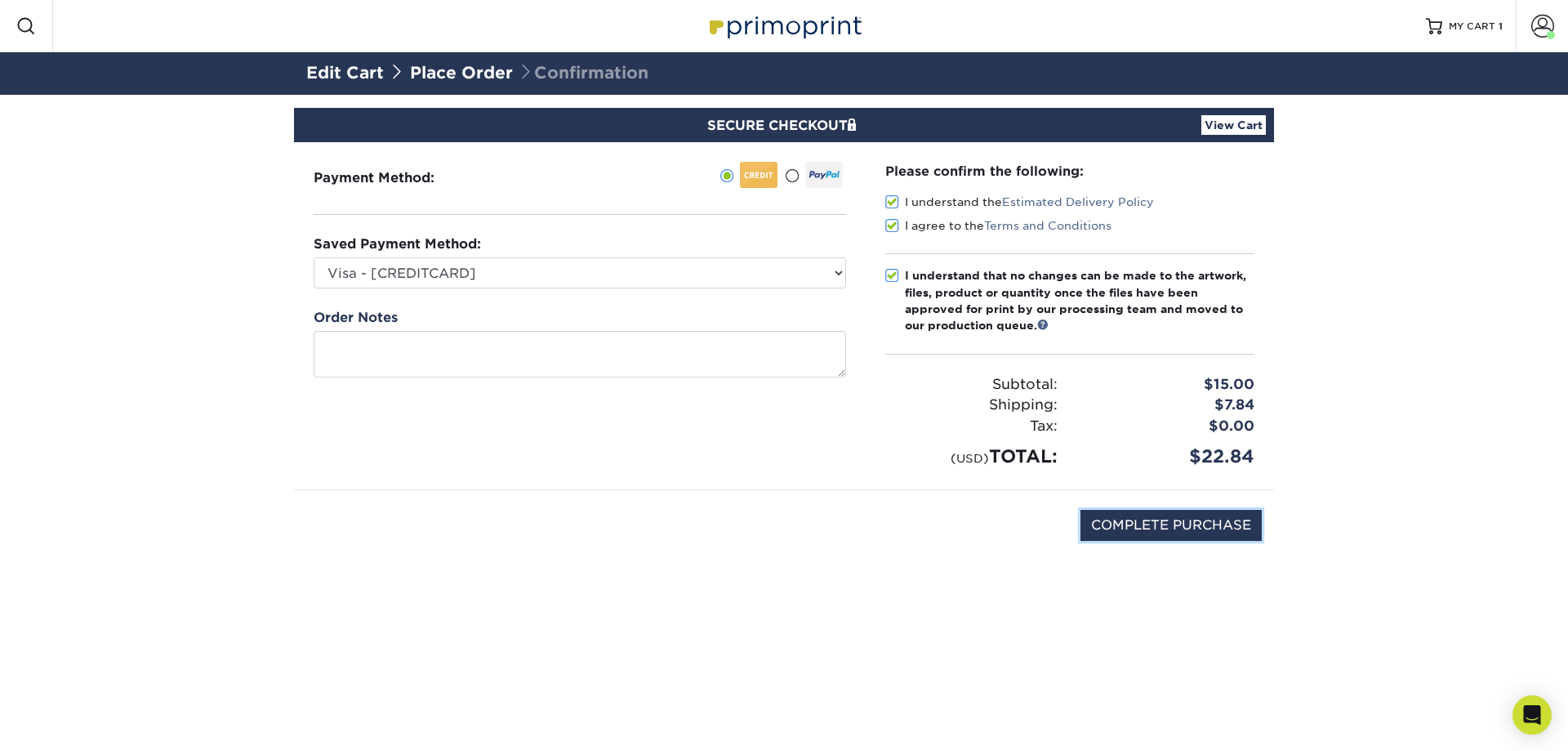 click on "COMPLETE PURCHASE" at bounding box center (1171, 525) 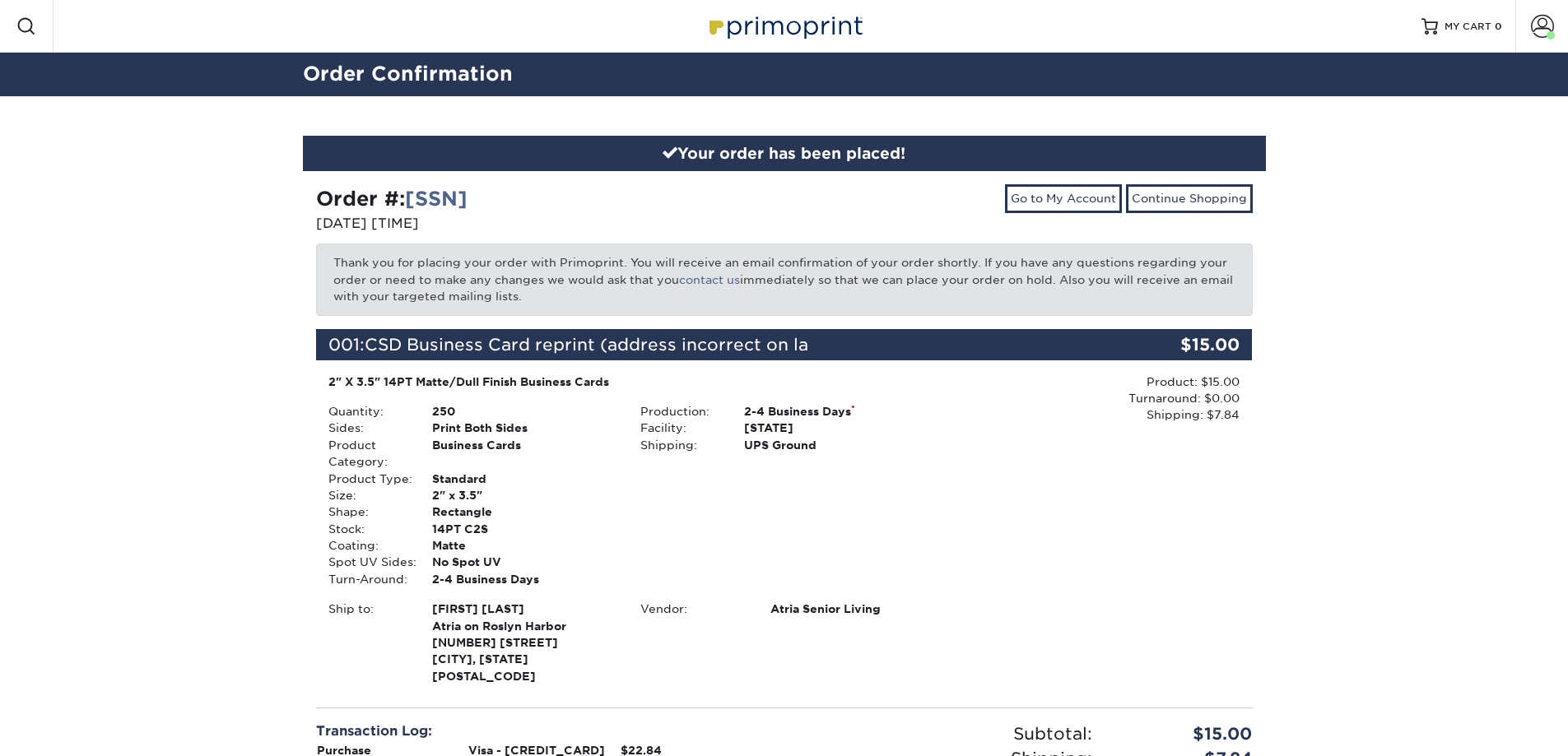 scroll, scrollTop: 0, scrollLeft: 0, axis: both 